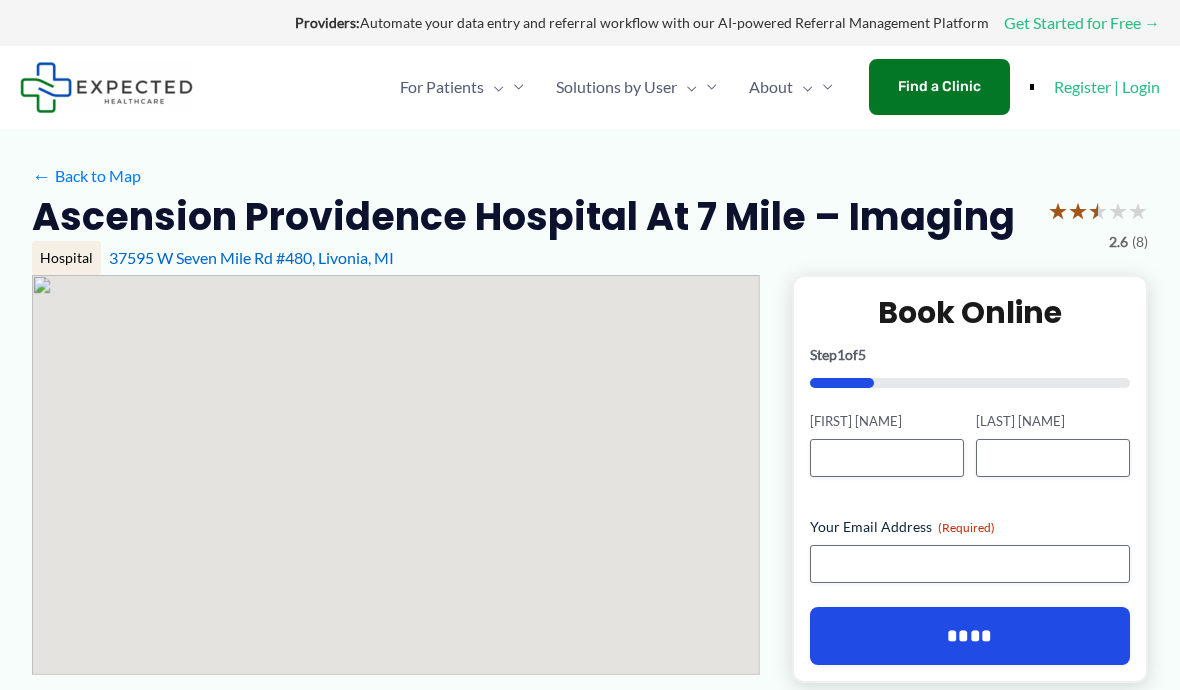 scroll, scrollTop: 0, scrollLeft: 0, axis: both 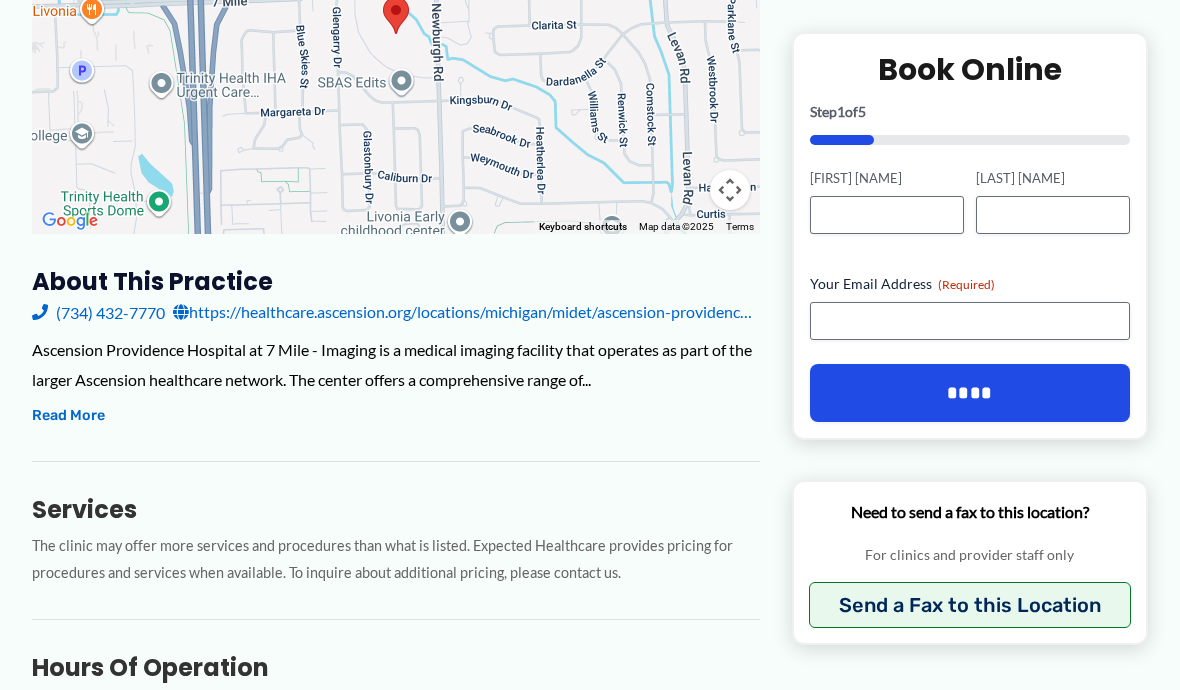 click on "https://healthcare.ascension.org/locations/michigan/midet/ascension-providence-hospital-at-7-mile-imaging" at bounding box center [466, 312] 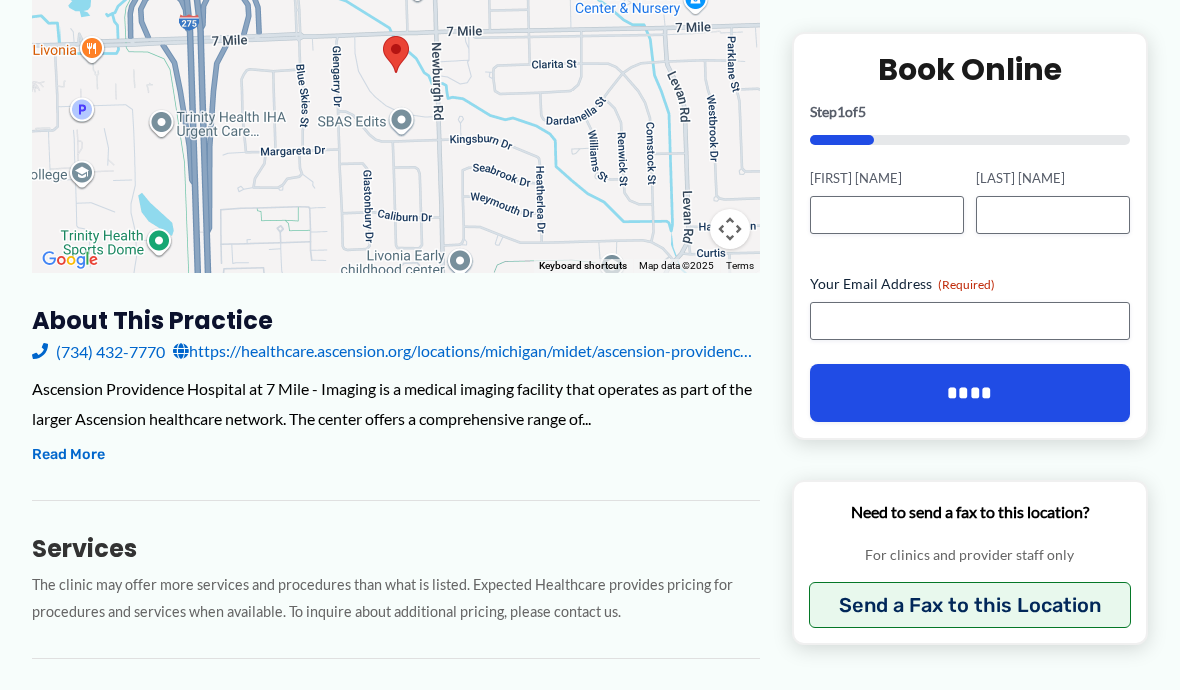 scroll, scrollTop: 400, scrollLeft: 0, axis: vertical 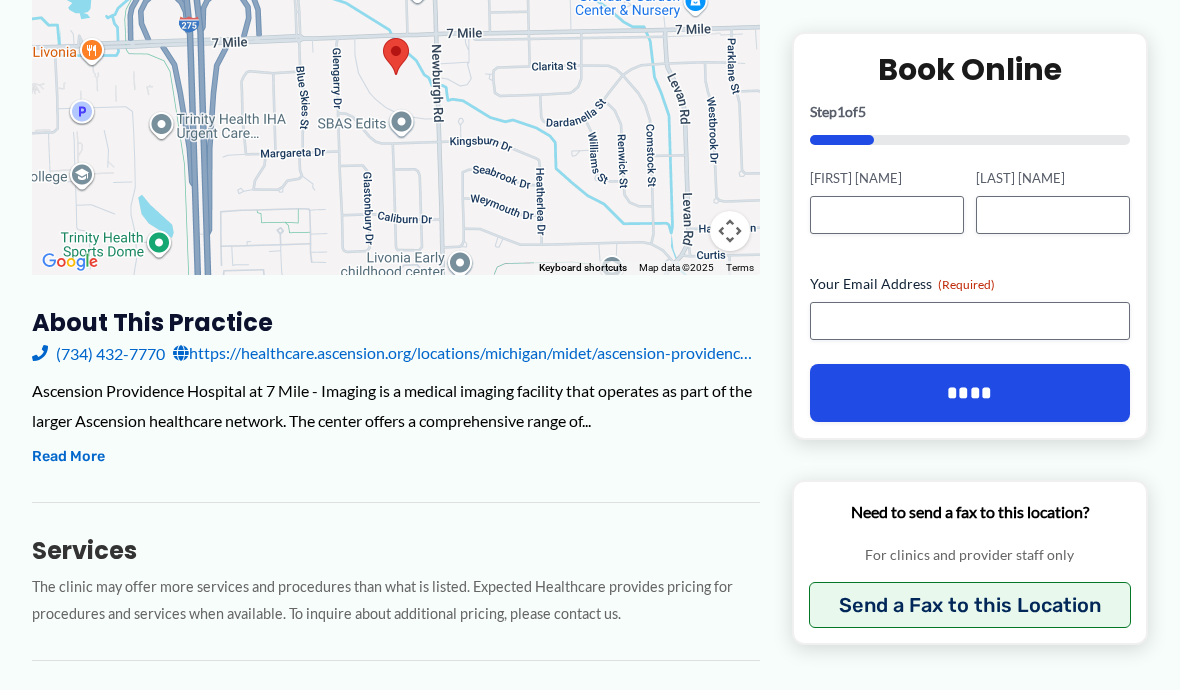 click on "Read More" at bounding box center (68, 457) 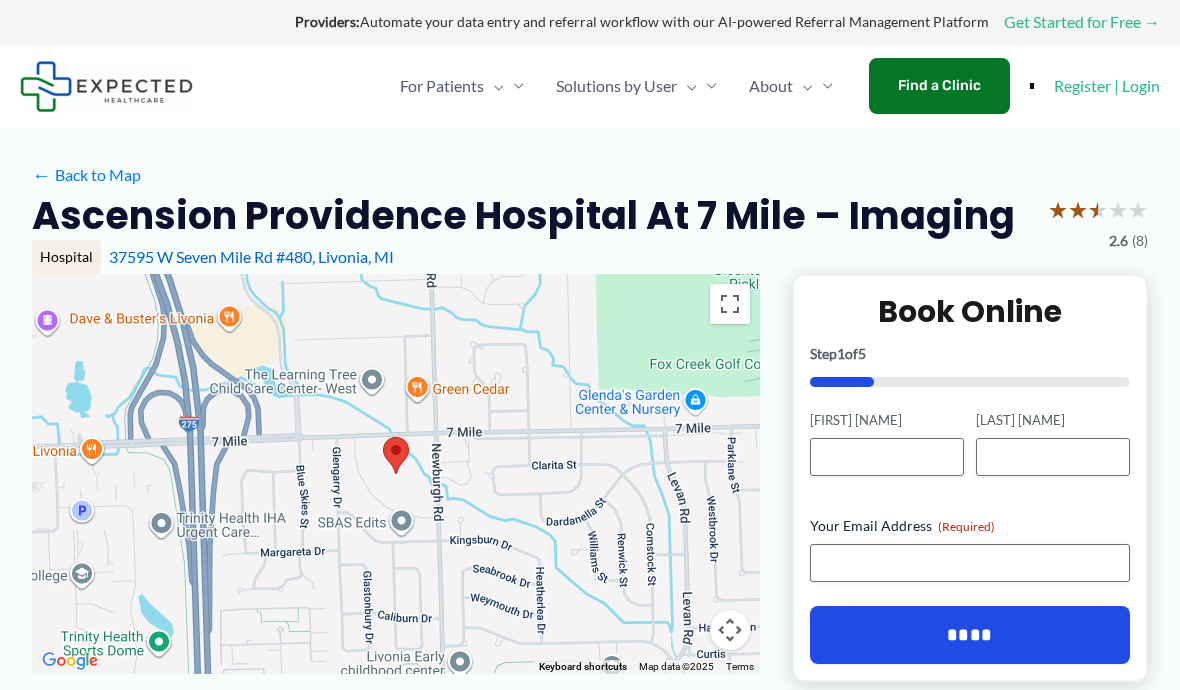scroll, scrollTop: 4, scrollLeft: 0, axis: vertical 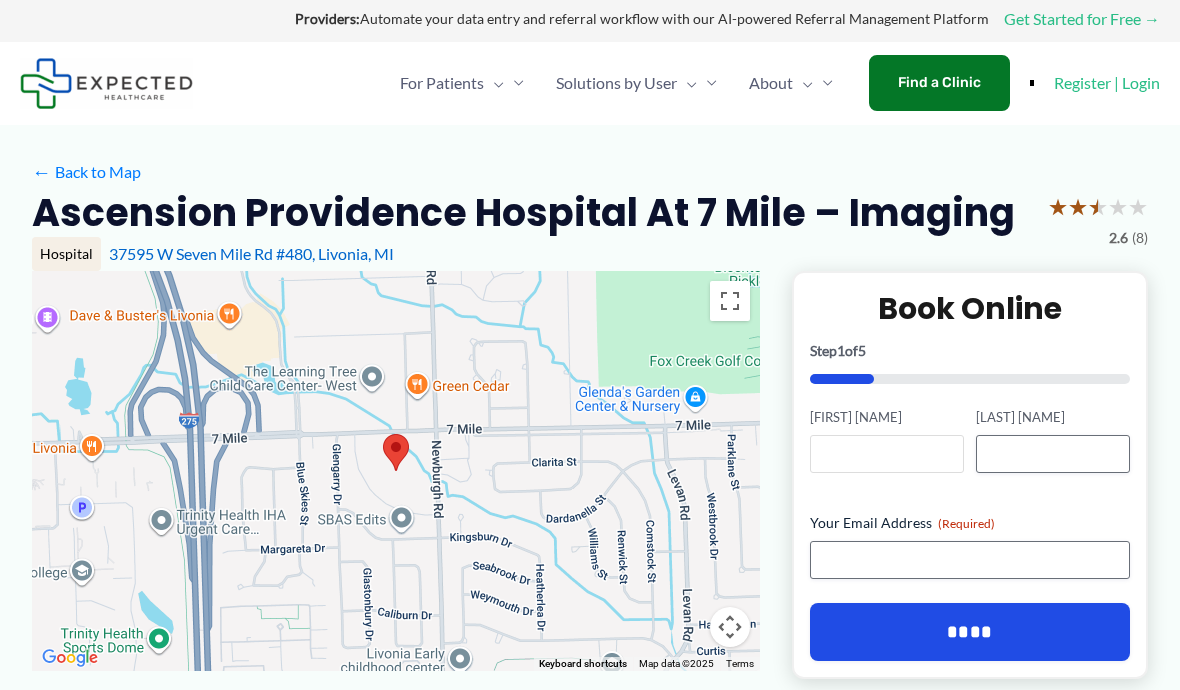 click on "[FIRST] [NAME]" at bounding box center (887, 454) 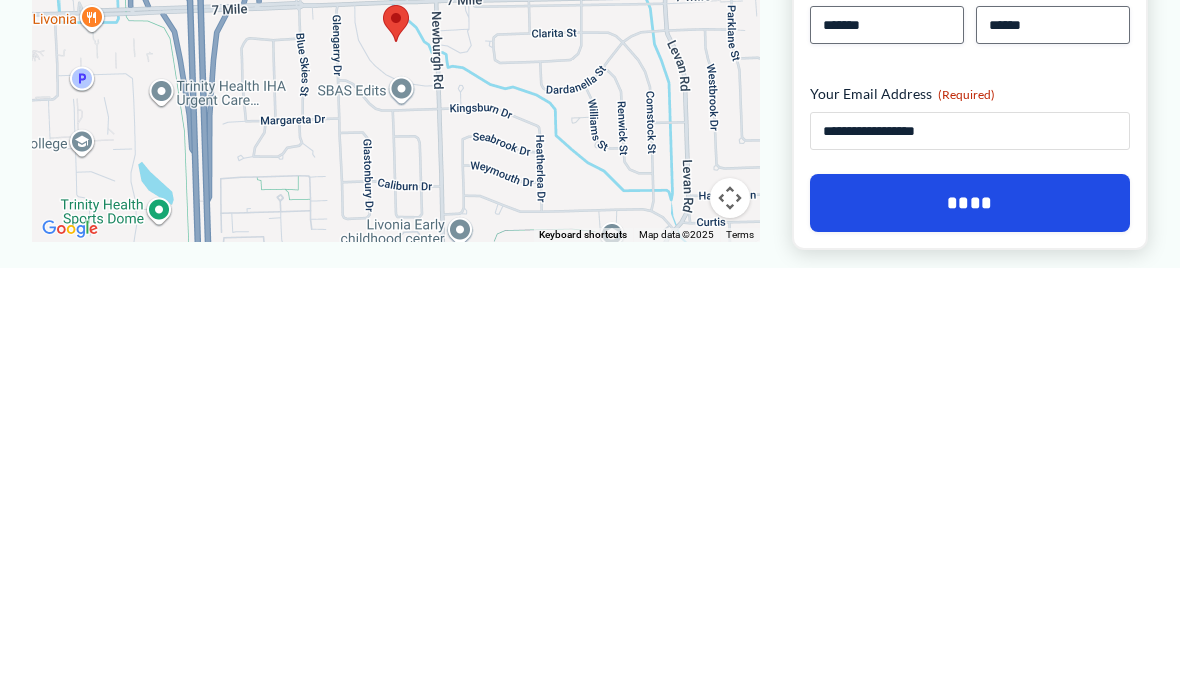 type on "**********" 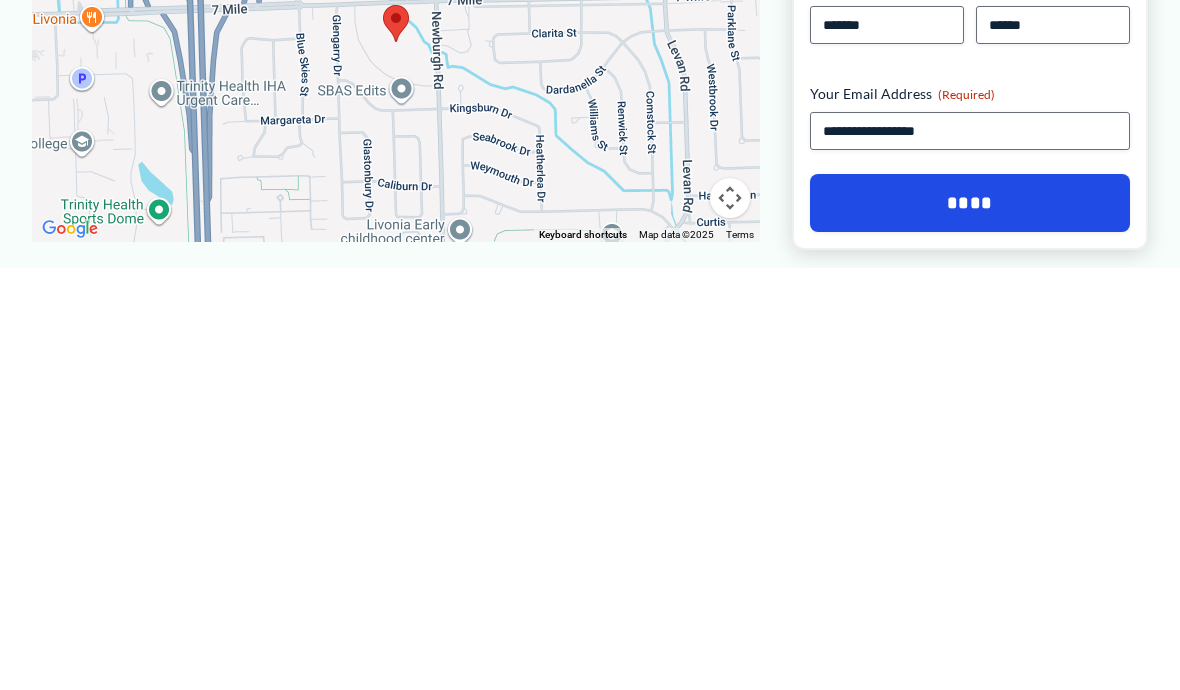 click on "****" at bounding box center (970, 625) 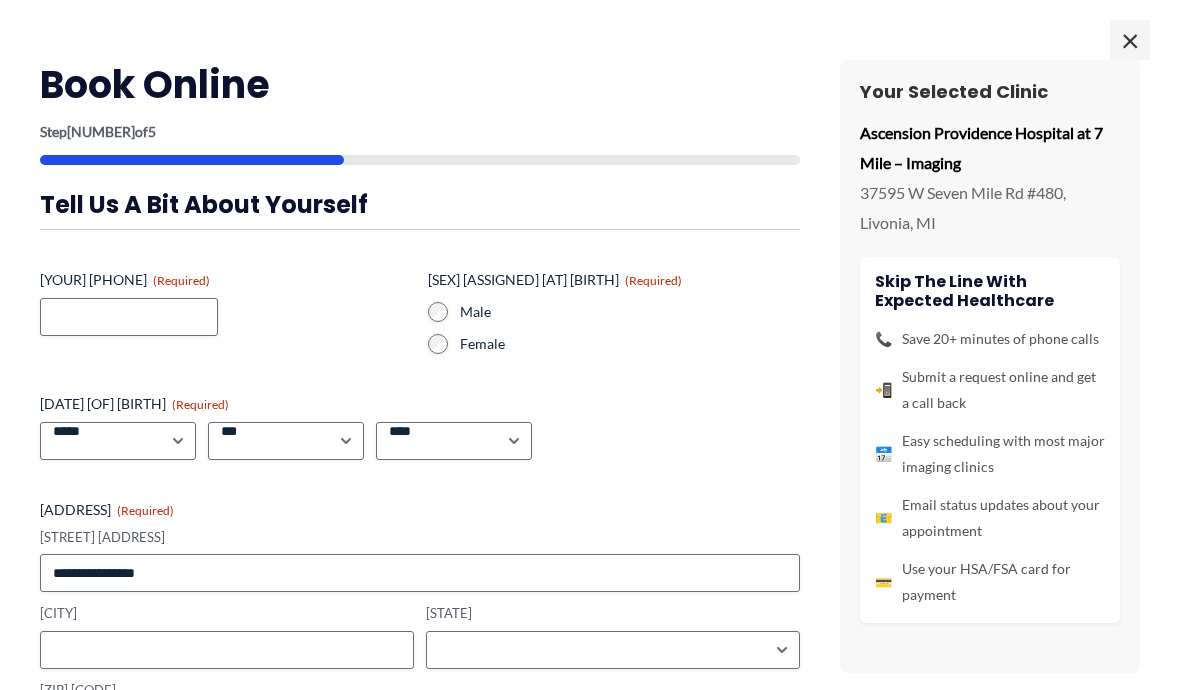 scroll, scrollTop: 0, scrollLeft: 0, axis: both 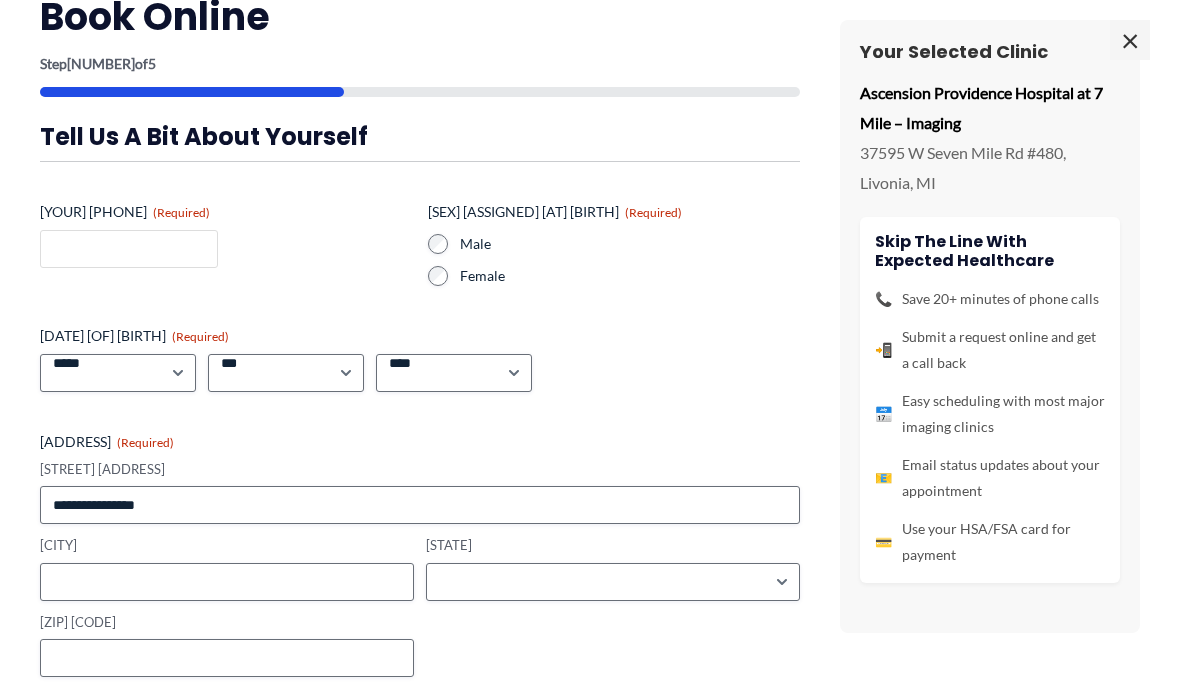 click on "Your Phone (Required)" at bounding box center [129, 249] 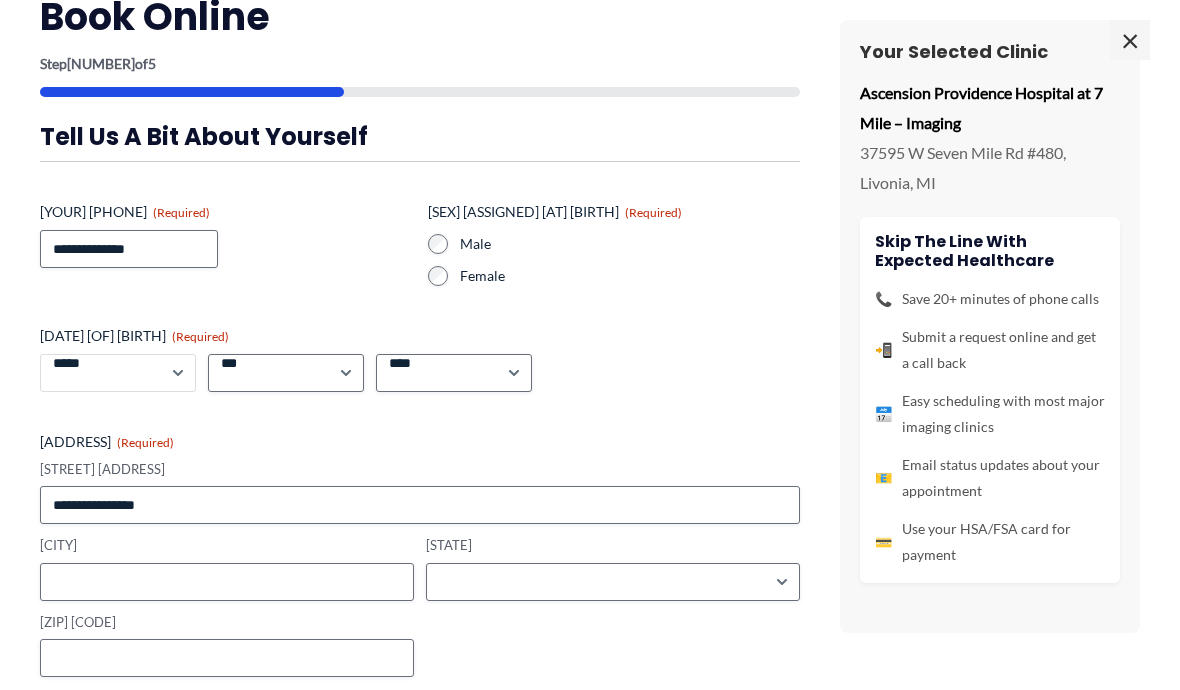 click on "[PHONE]" at bounding box center (118, 373) 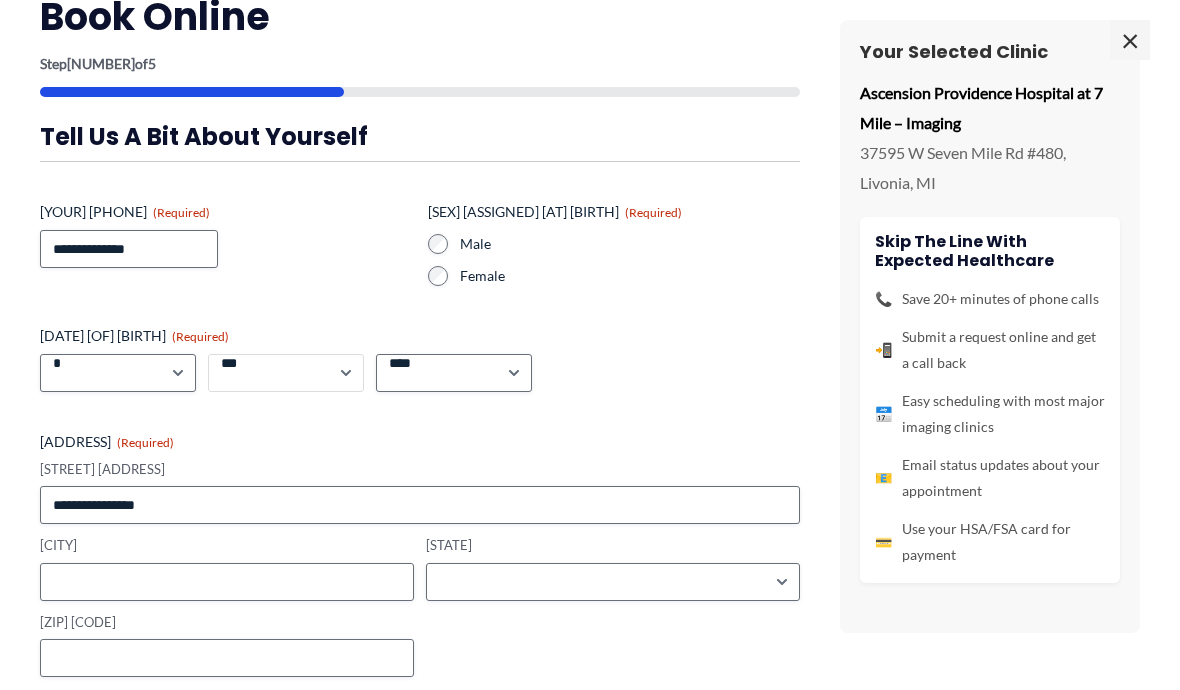 click on "*** * * * * * * * * * ** ** ** ** ** ** ** ** ** ** ** ** ** ** ** ** ** ** ** ** ** **" at bounding box center (286, 373) 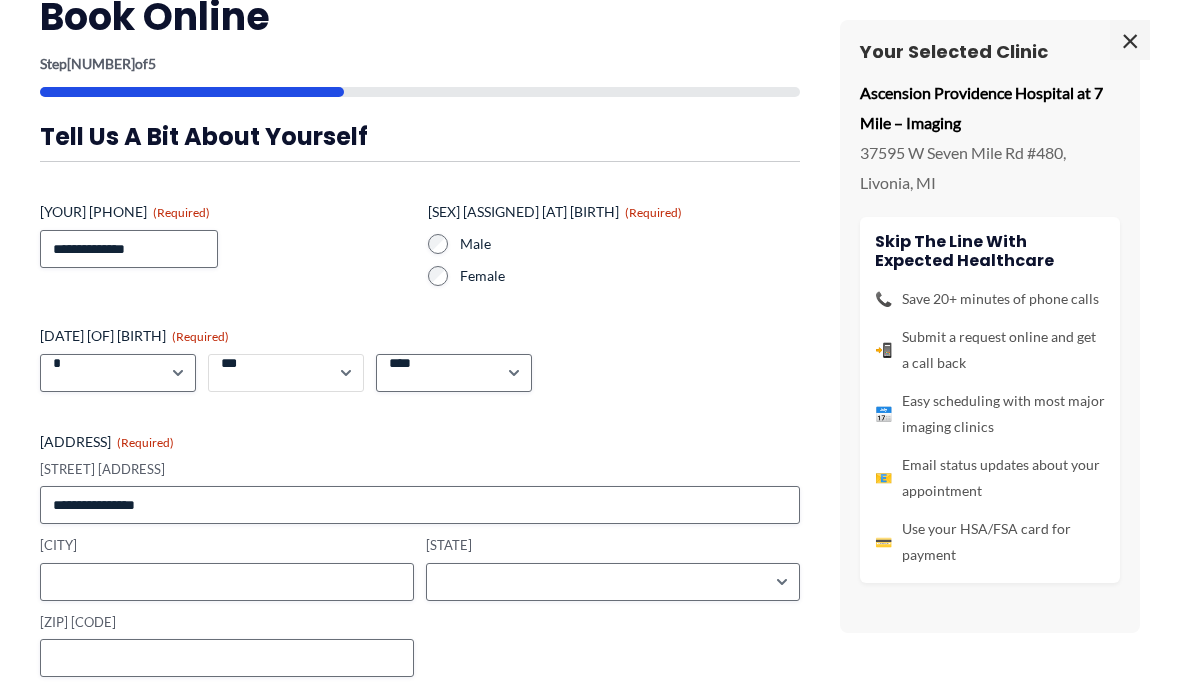 select on "**" 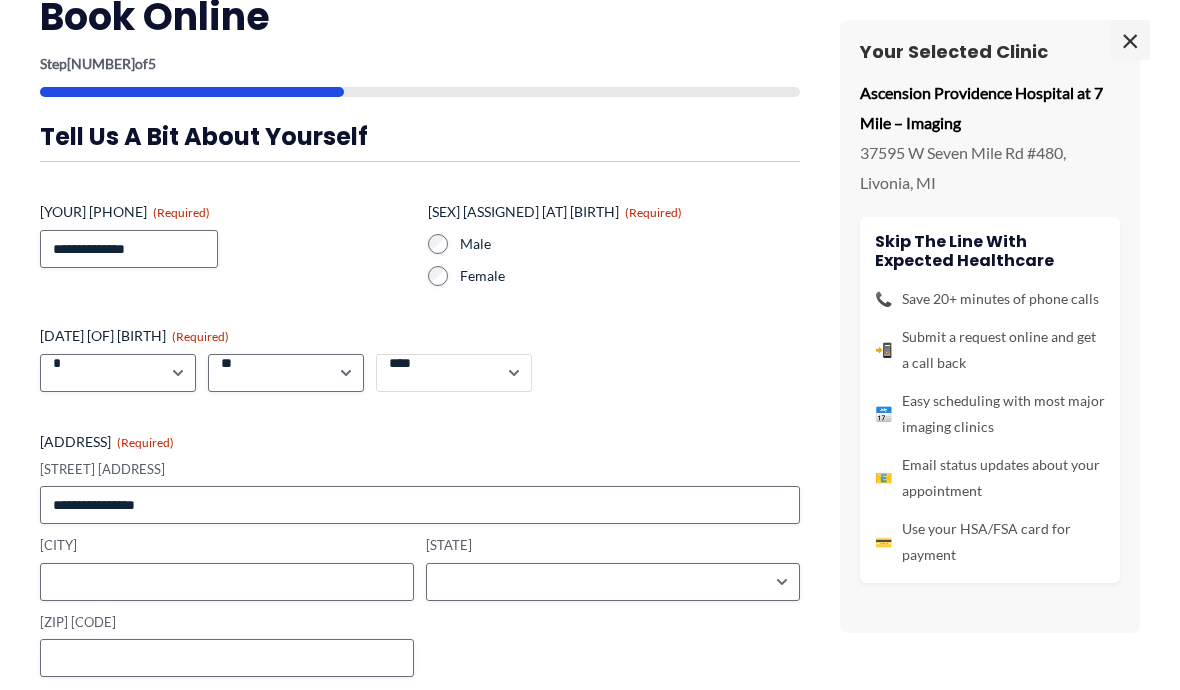 click on "[PHONE]" at bounding box center [454, 373] 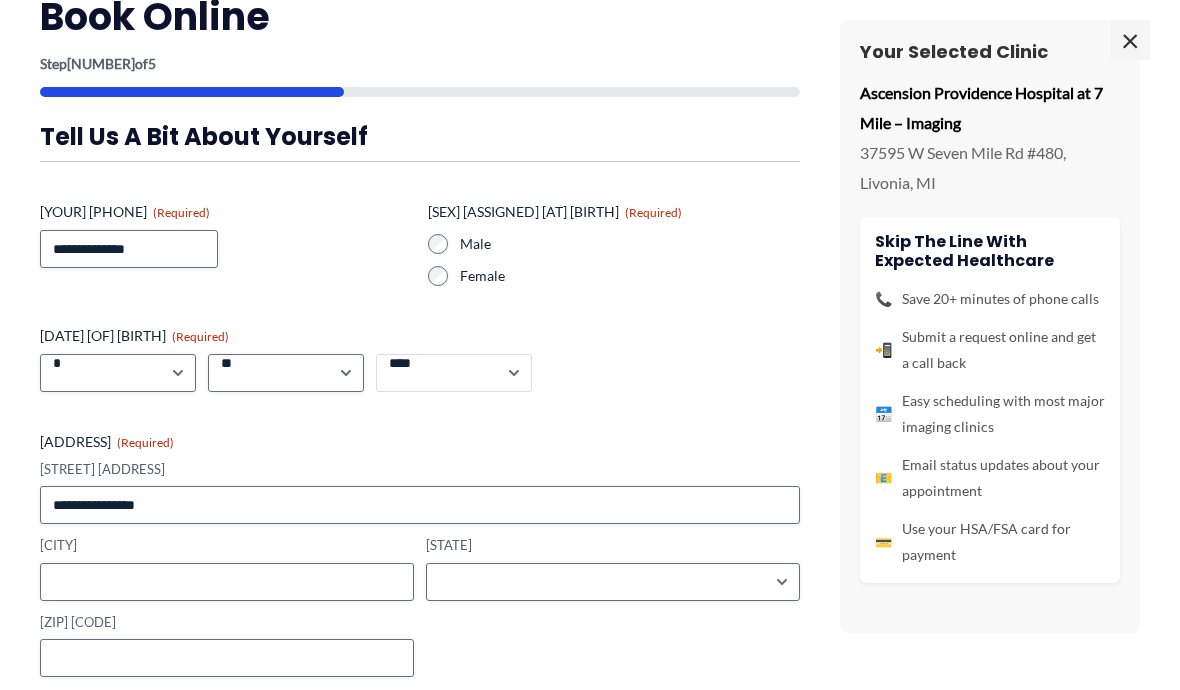 select on "****" 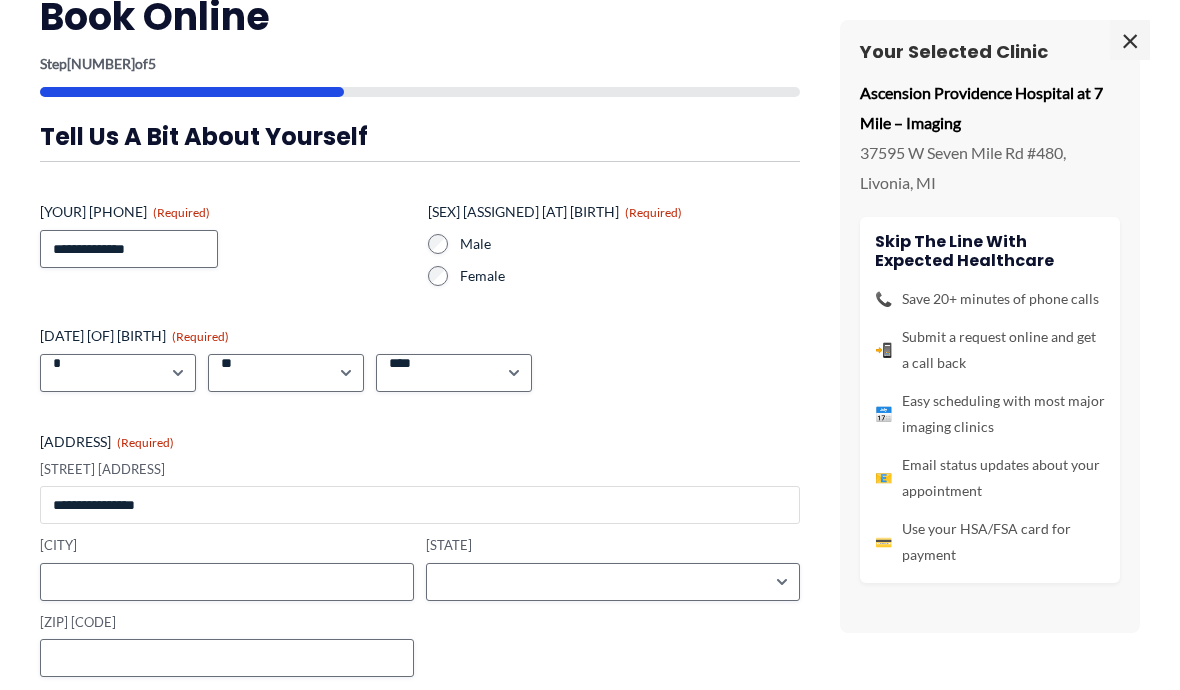 click on "[STREET] [ADDRESS]" at bounding box center (420, 505) 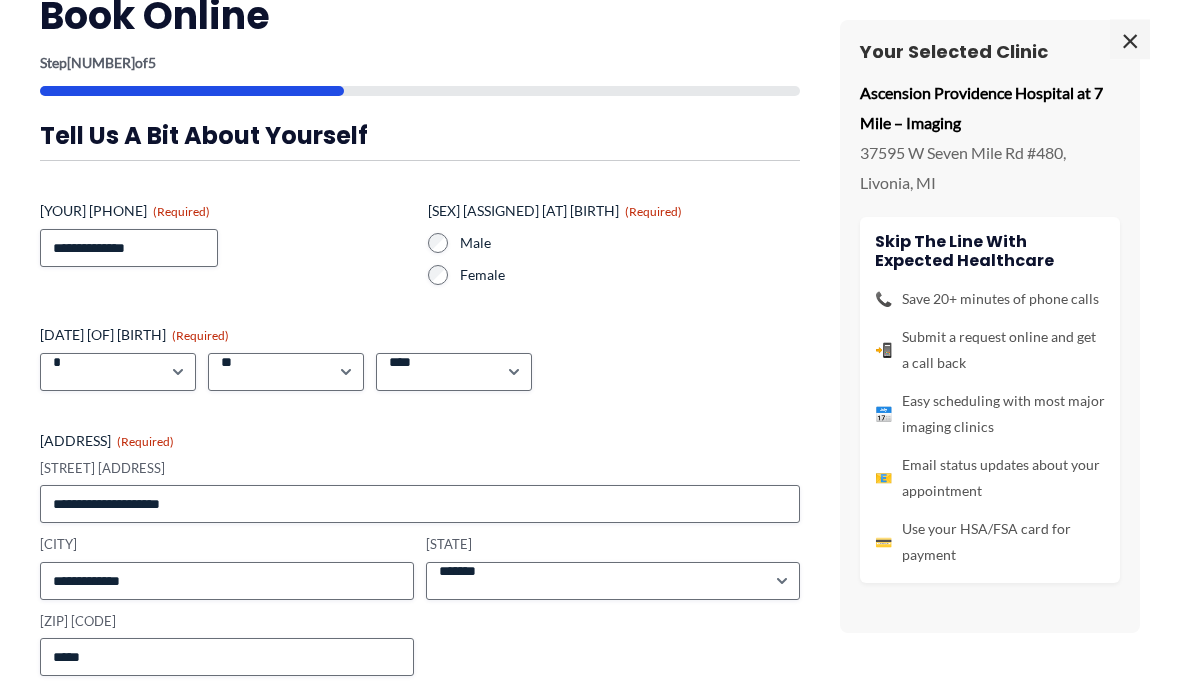 scroll, scrollTop: 783, scrollLeft: 0, axis: vertical 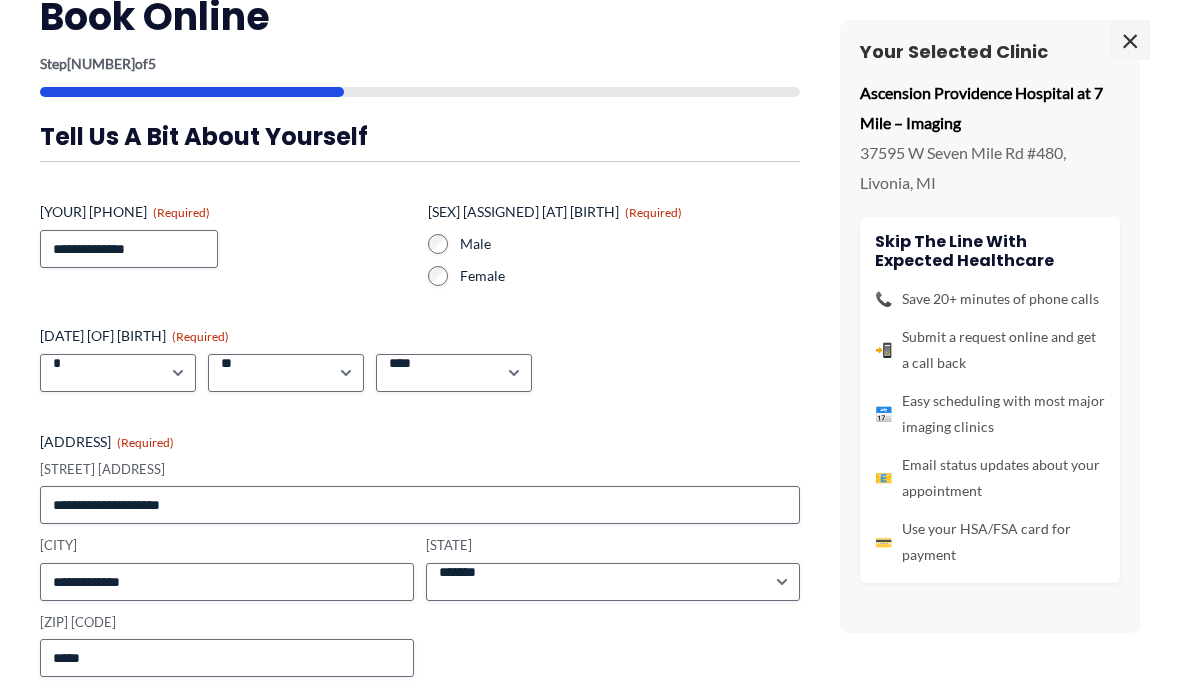 click on "****" at bounding box center [152, 720] 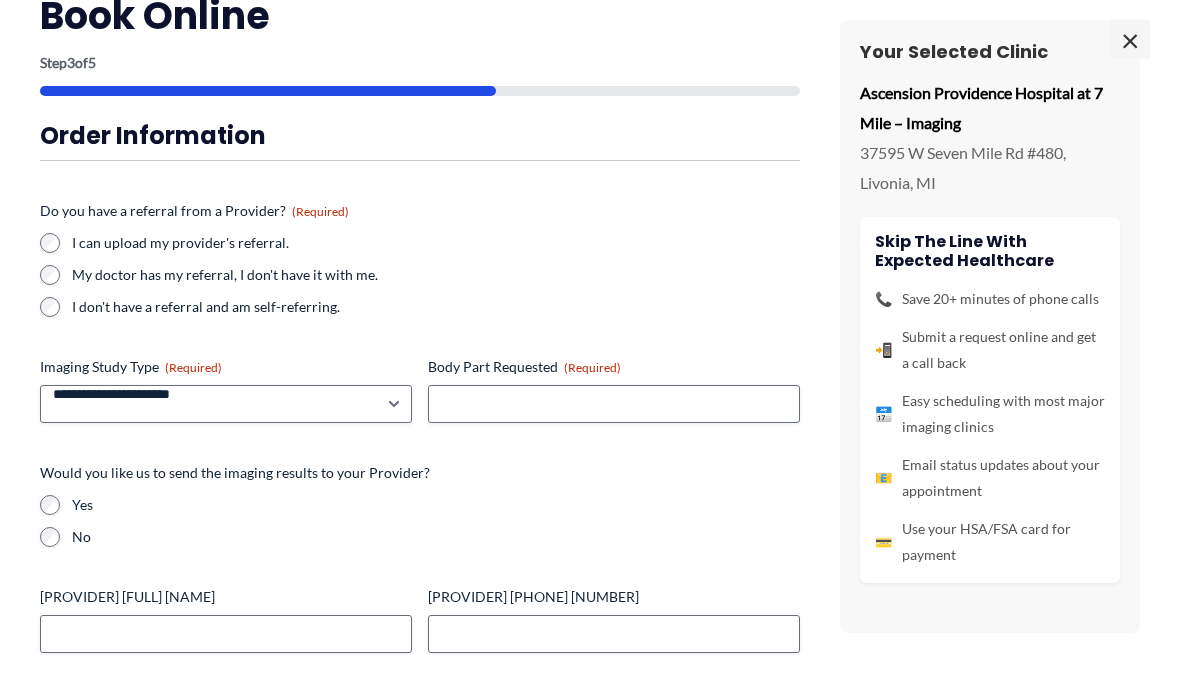 scroll, scrollTop: 675, scrollLeft: 0, axis: vertical 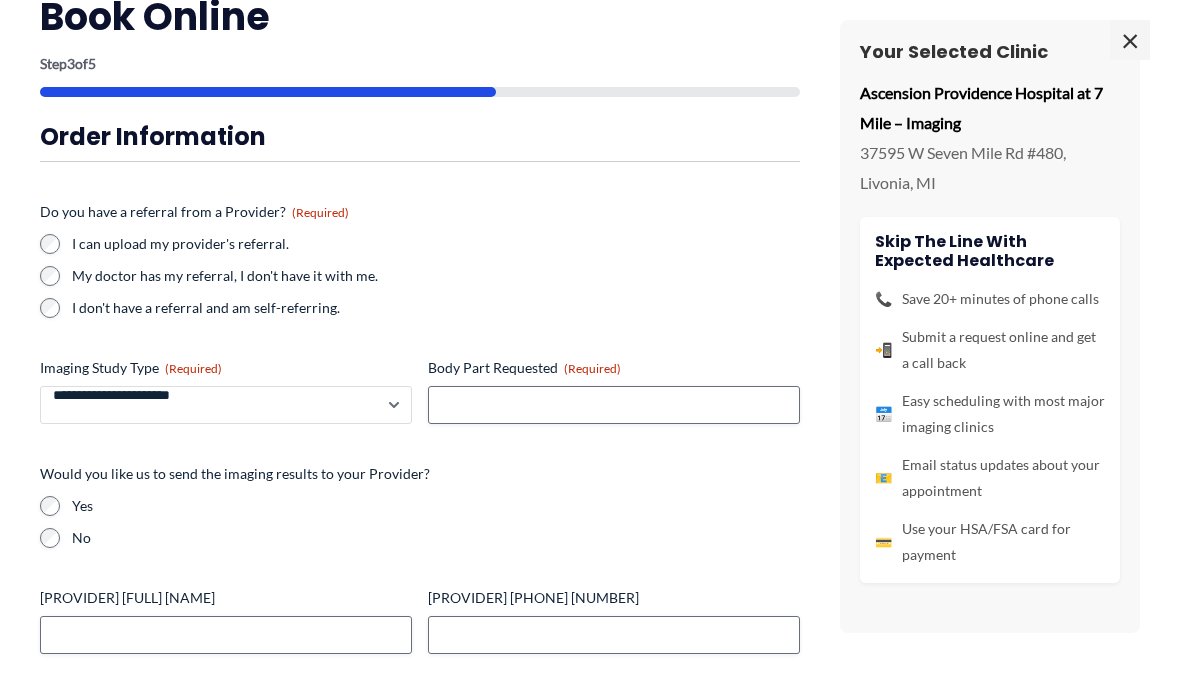 click on "[CREDIT_CARD_NUMBER]" at bounding box center [226, 405] 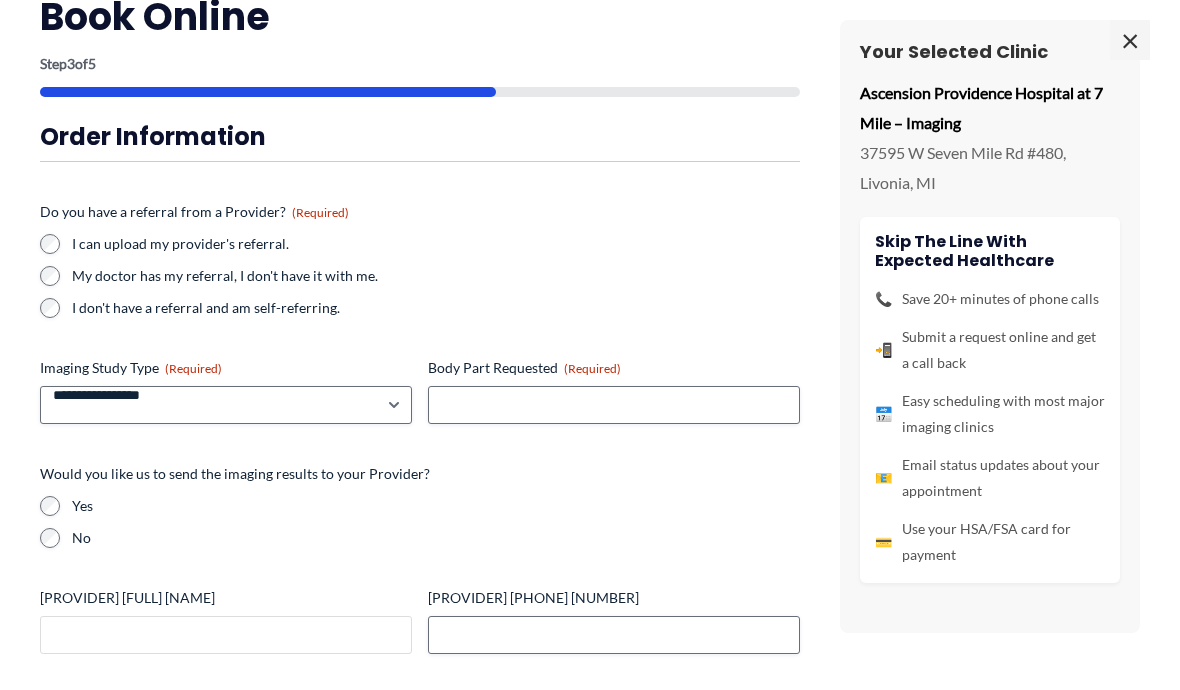 click on "[PROVIDER] [FULL] [NAME]" at bounding box center (226, 635) 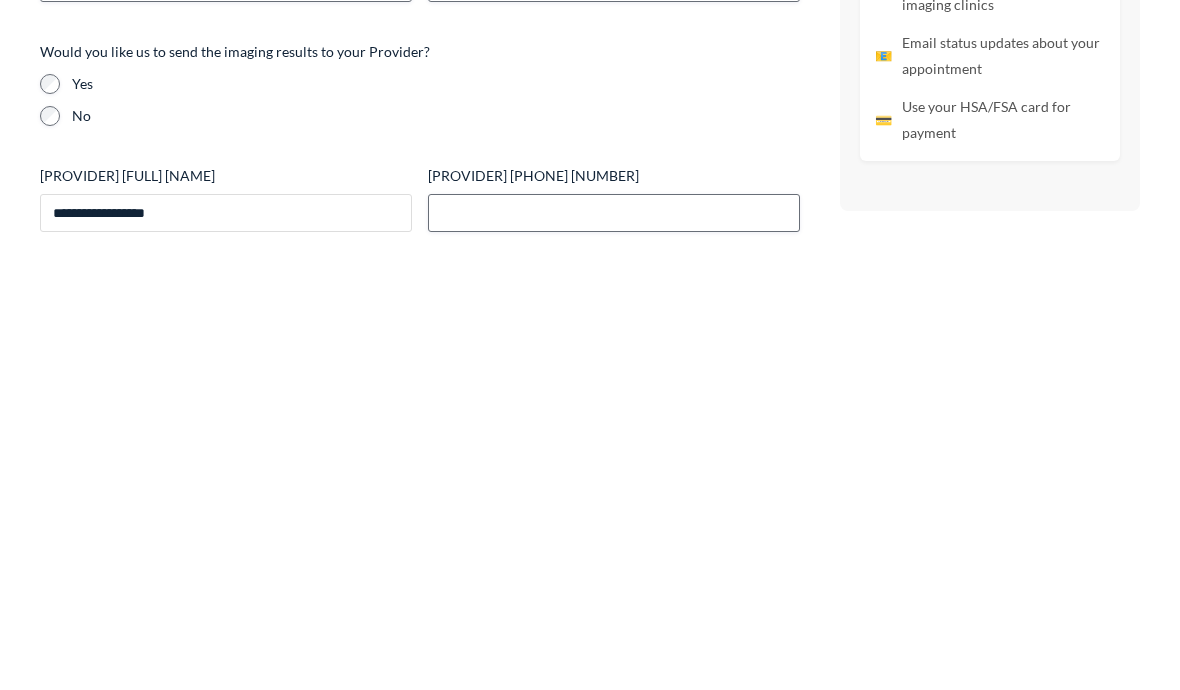 type on "**********" 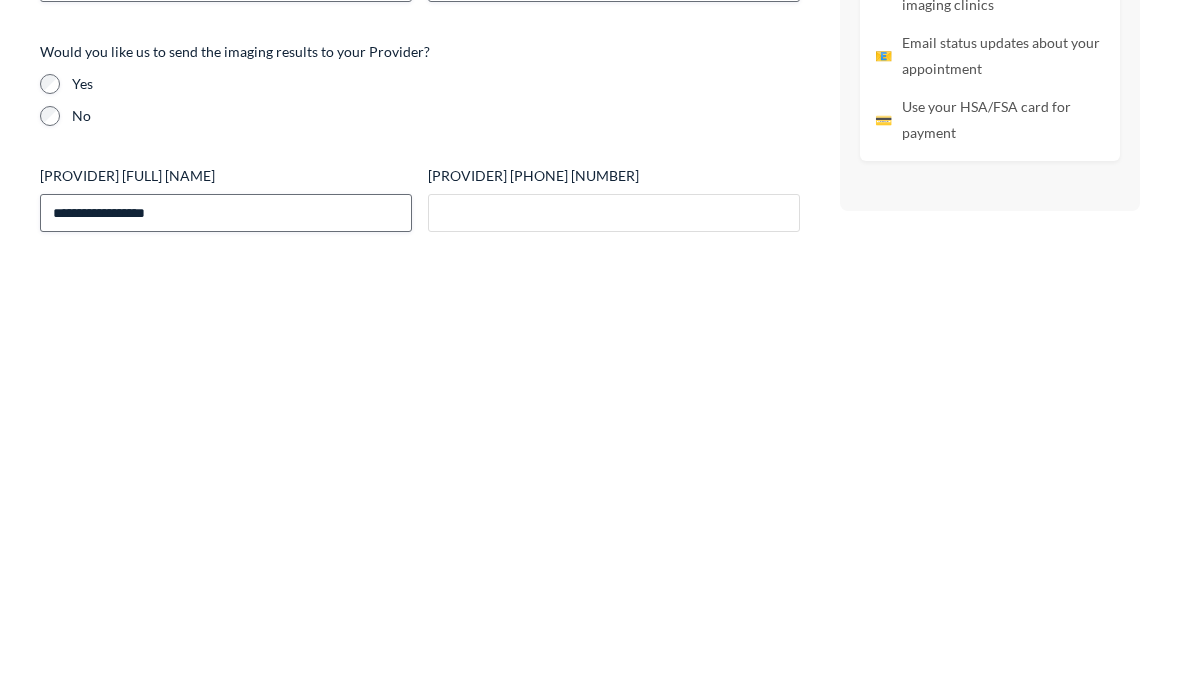 click on "[PROVIDER] [PHONE] [NUMBER]" at bounding box center (614, 635) 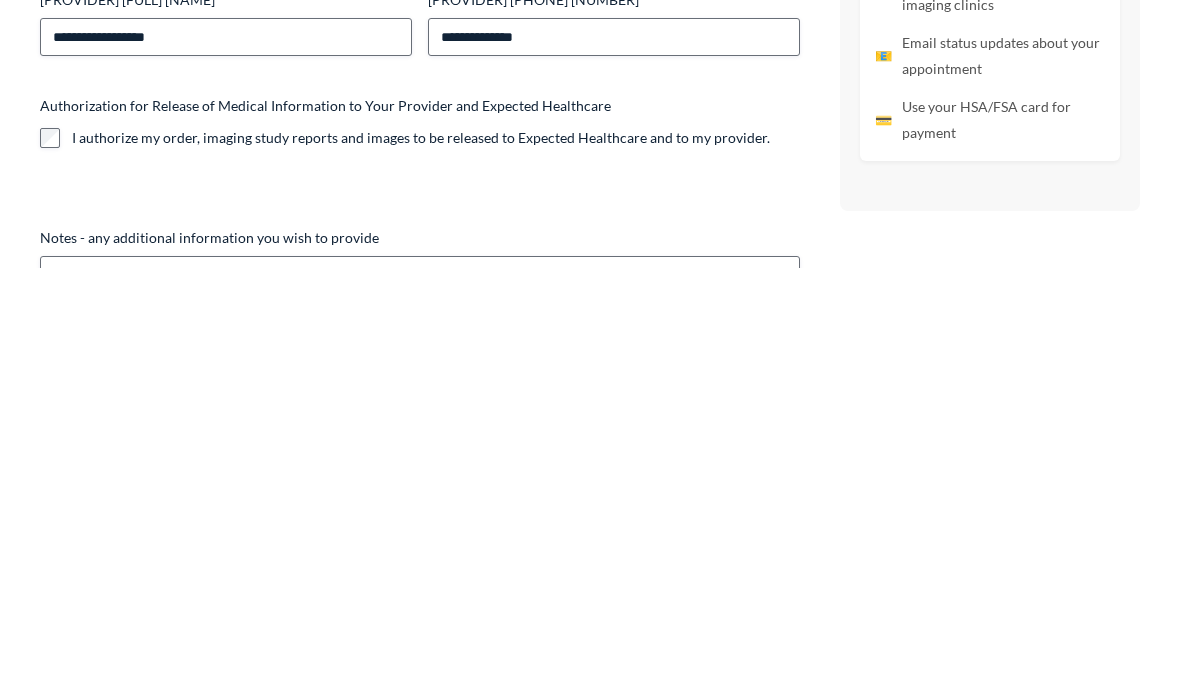 scroll, scrollTop: 1737, scrollLeft: 0, axis: vertical 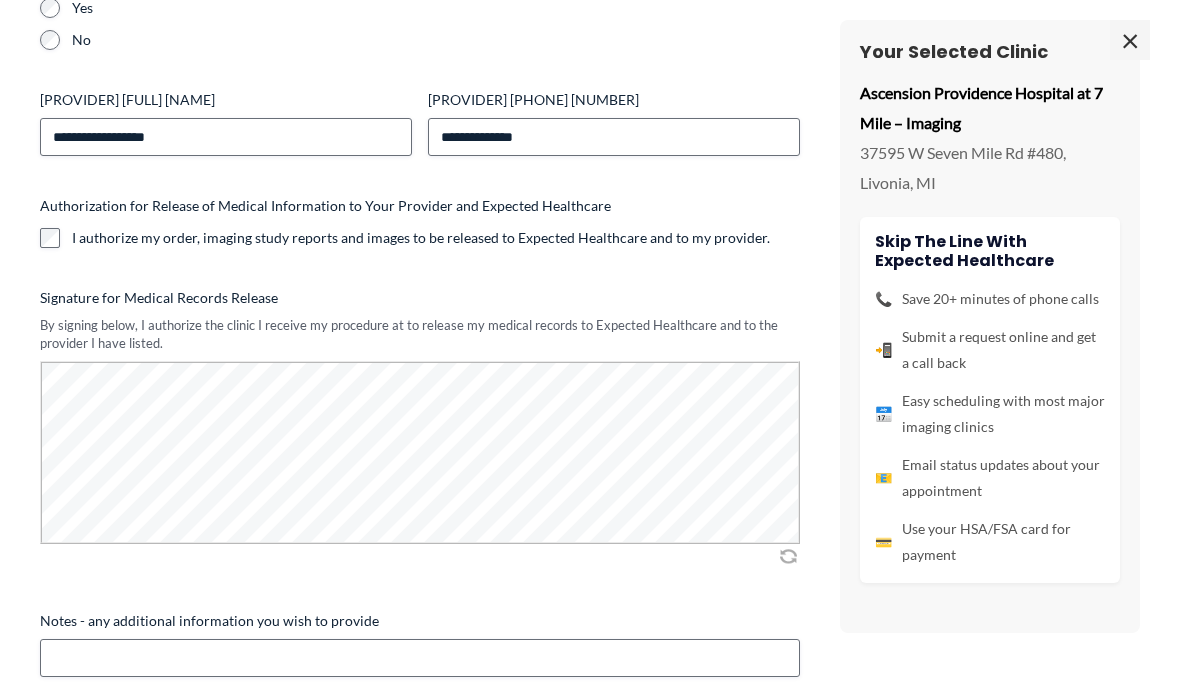 click on "****" at bounding box center [152, 720] 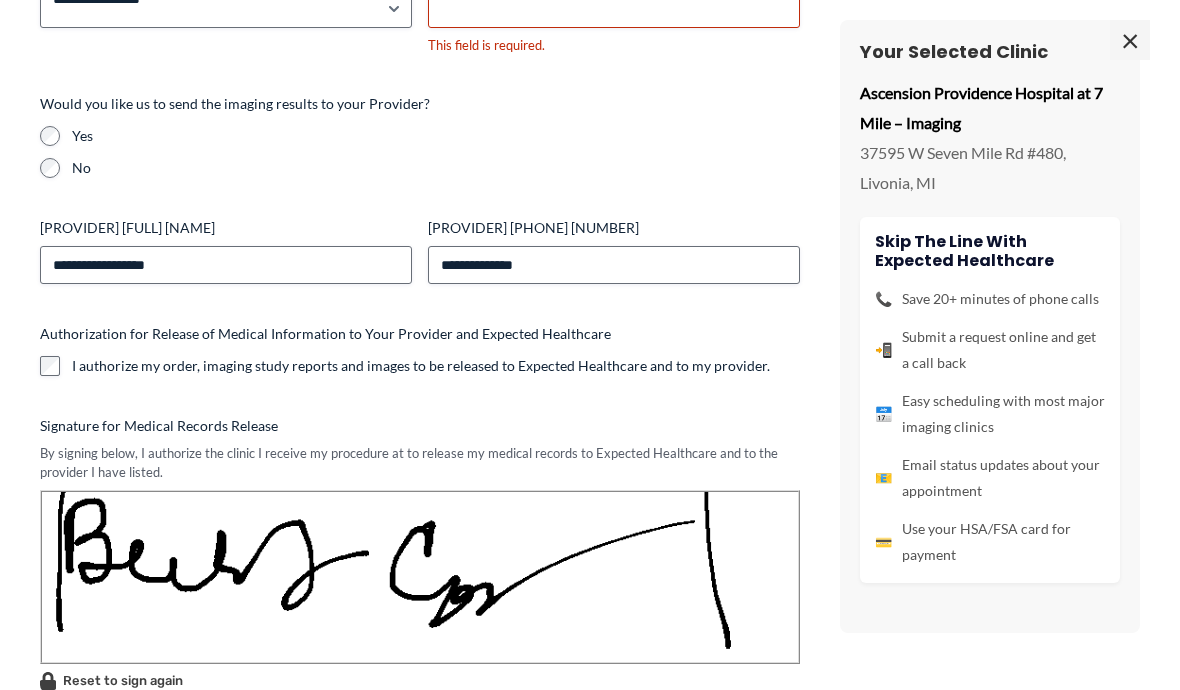 scroll, scrollTop: 0, scrollLeft: 0, axis: both 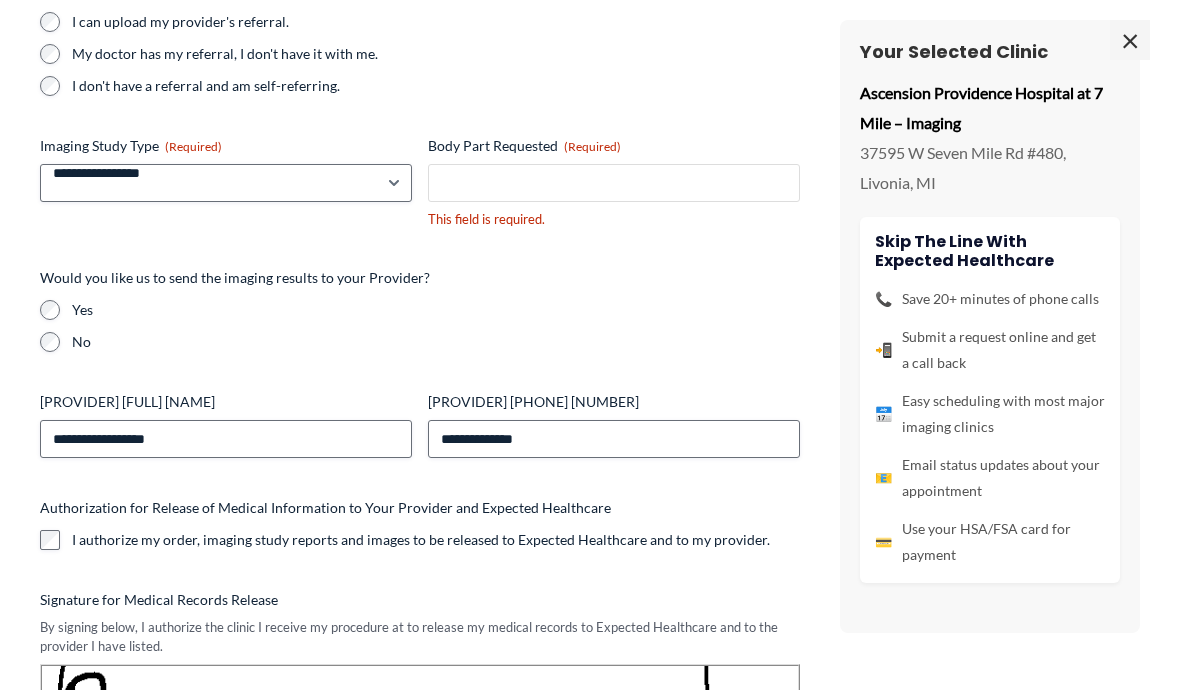 click on "Body Part Requested (Required)" at bounding box center [614, 183] 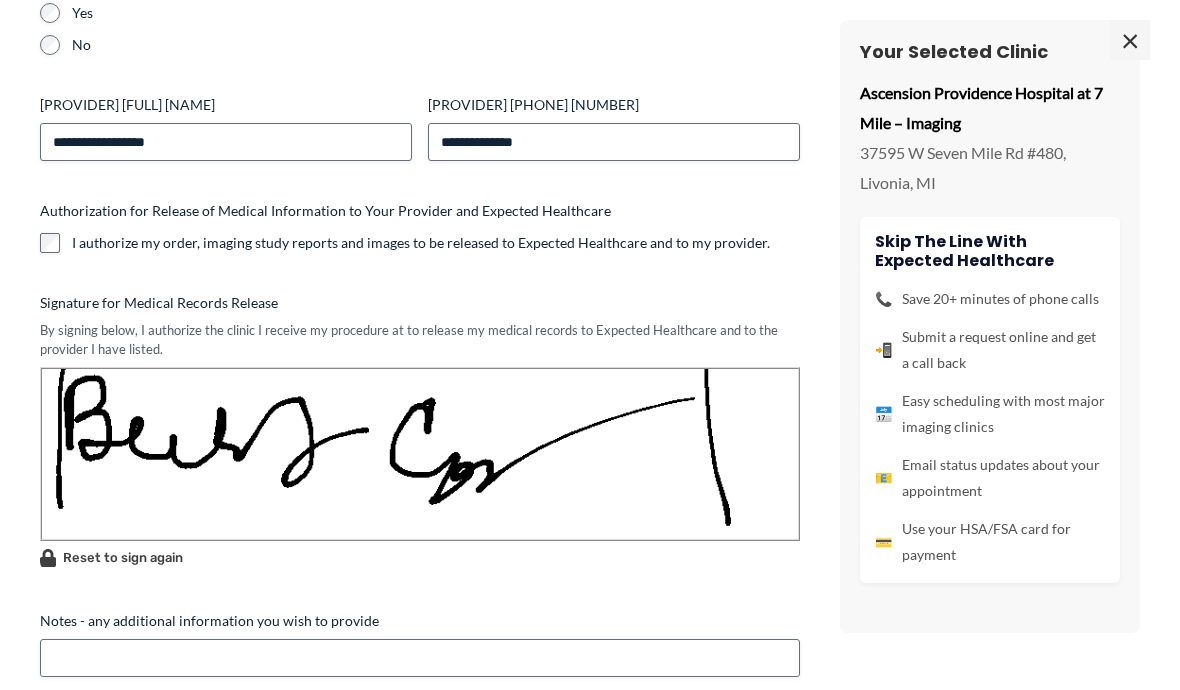 scroll, scrollTop: 688, scrollLeft: 0, axis: vertical 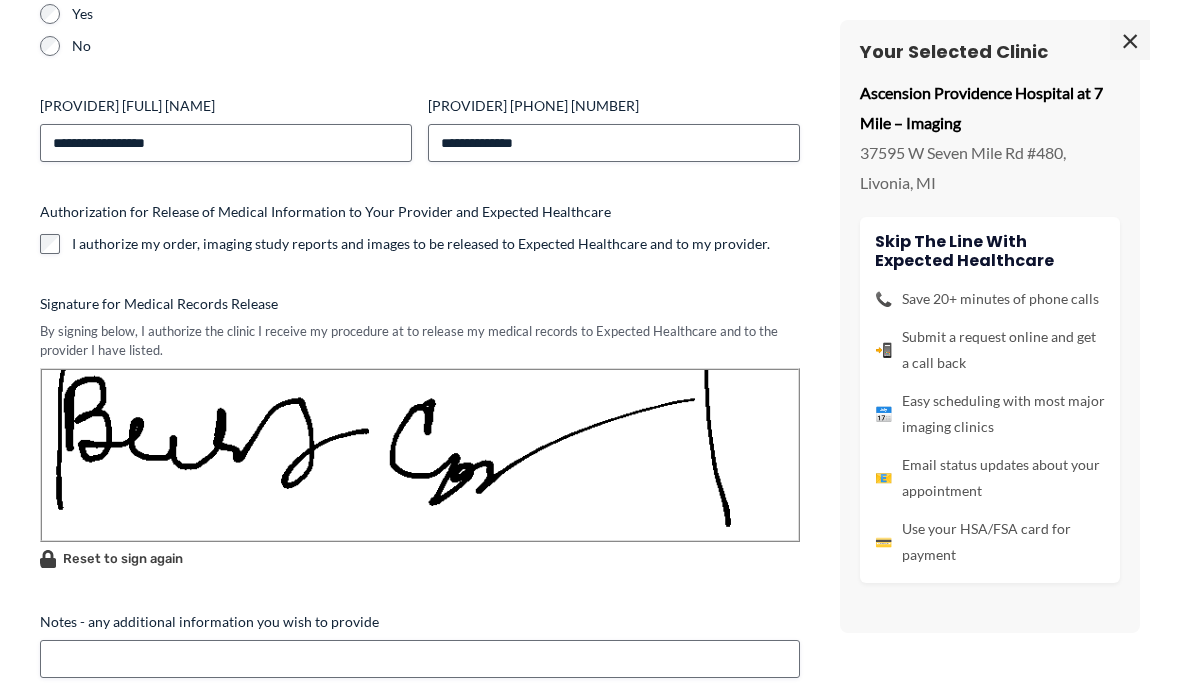type on "**********" 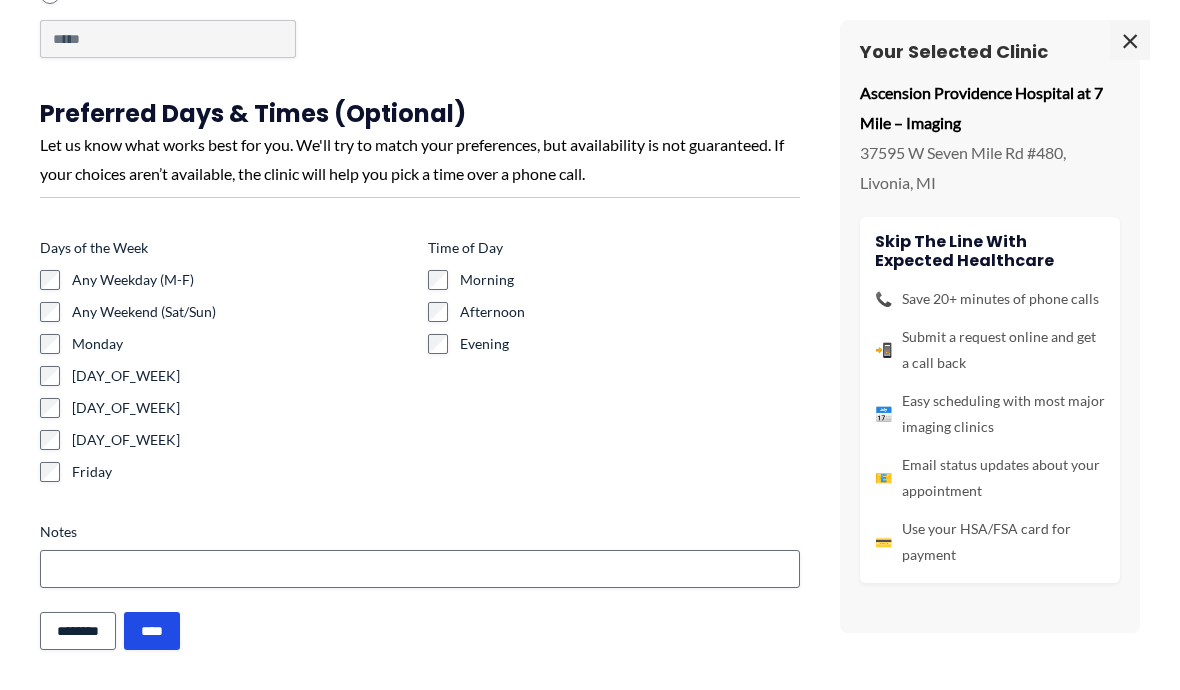 scroll, scrollTop: 518, scrollLeft: 0, axis: vertical 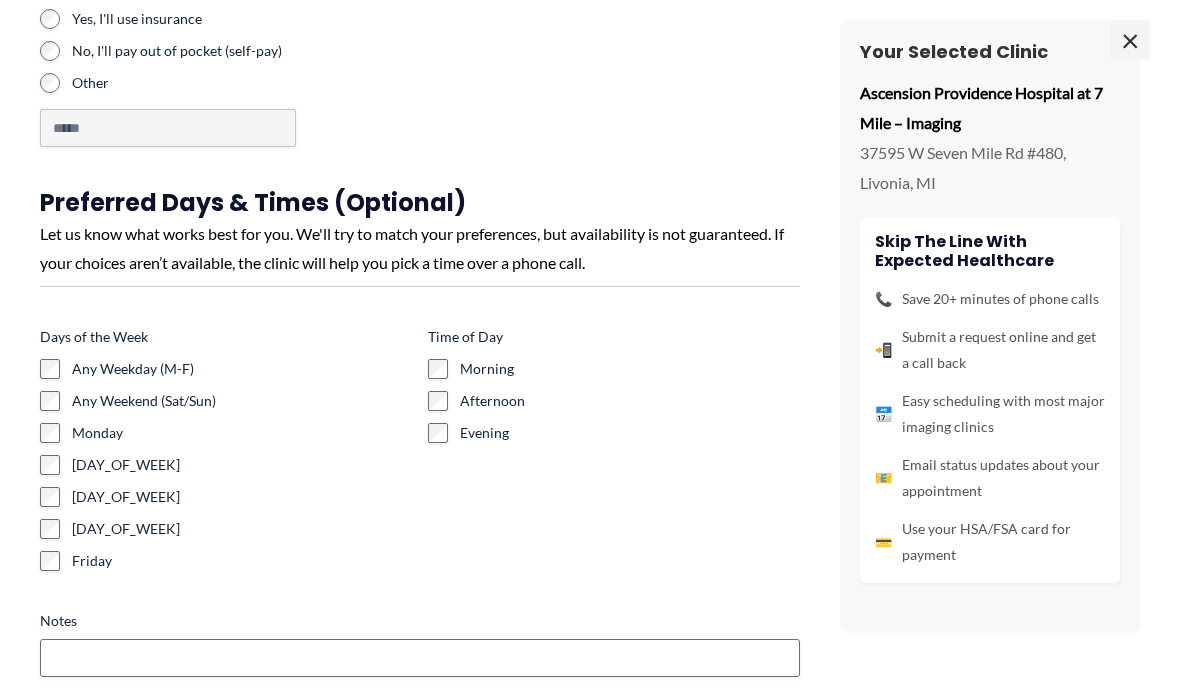 click on "****" at bounding box center [152, 720] 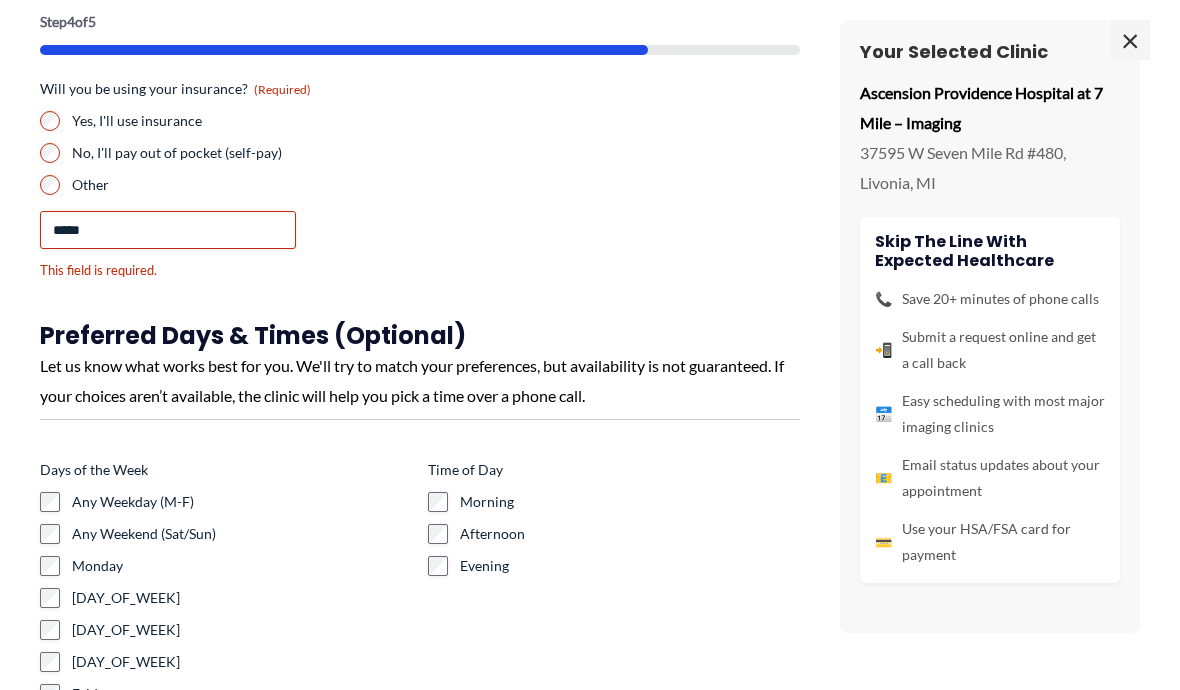 scroll, scrollTop: 0, scrollLeft: 0, axis: both 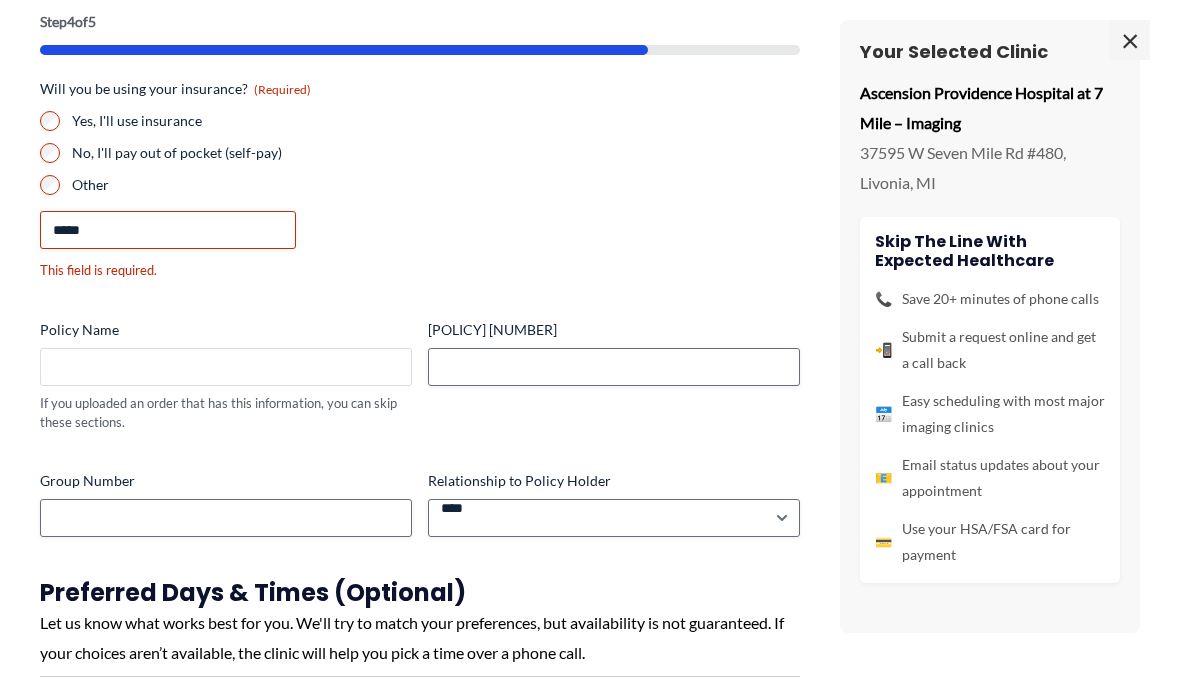 click on "Policy Name" at bounding box center [226, 367] 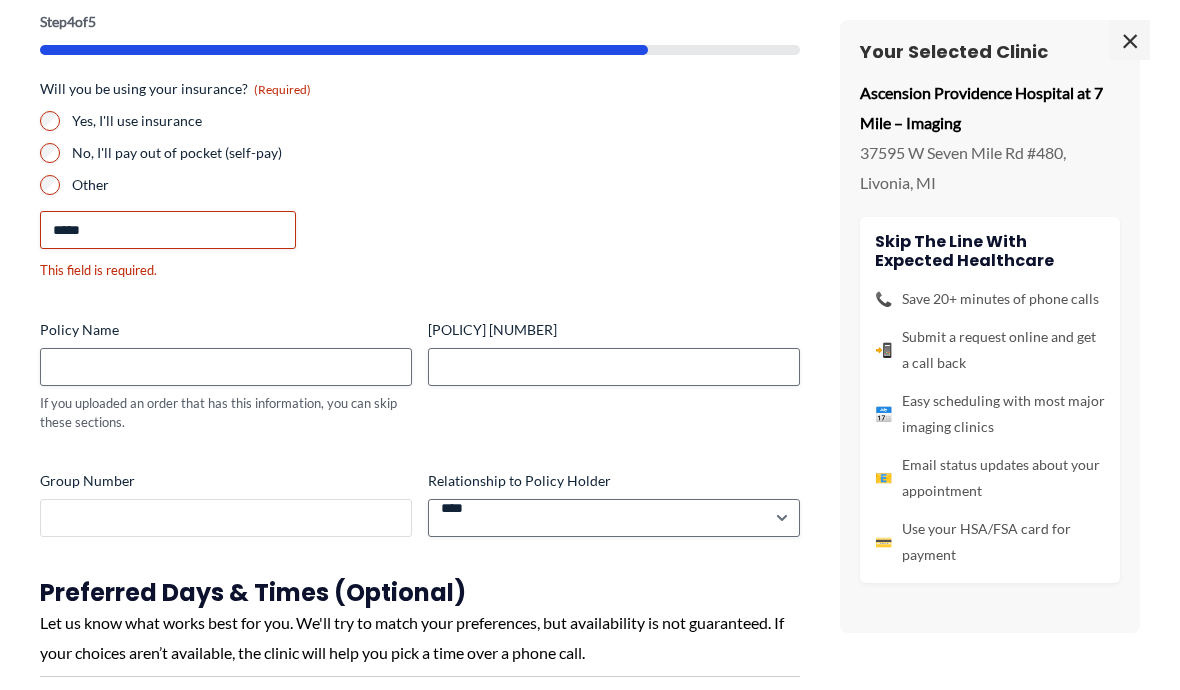 click on "Group Number" at bounding box center [226, 518] 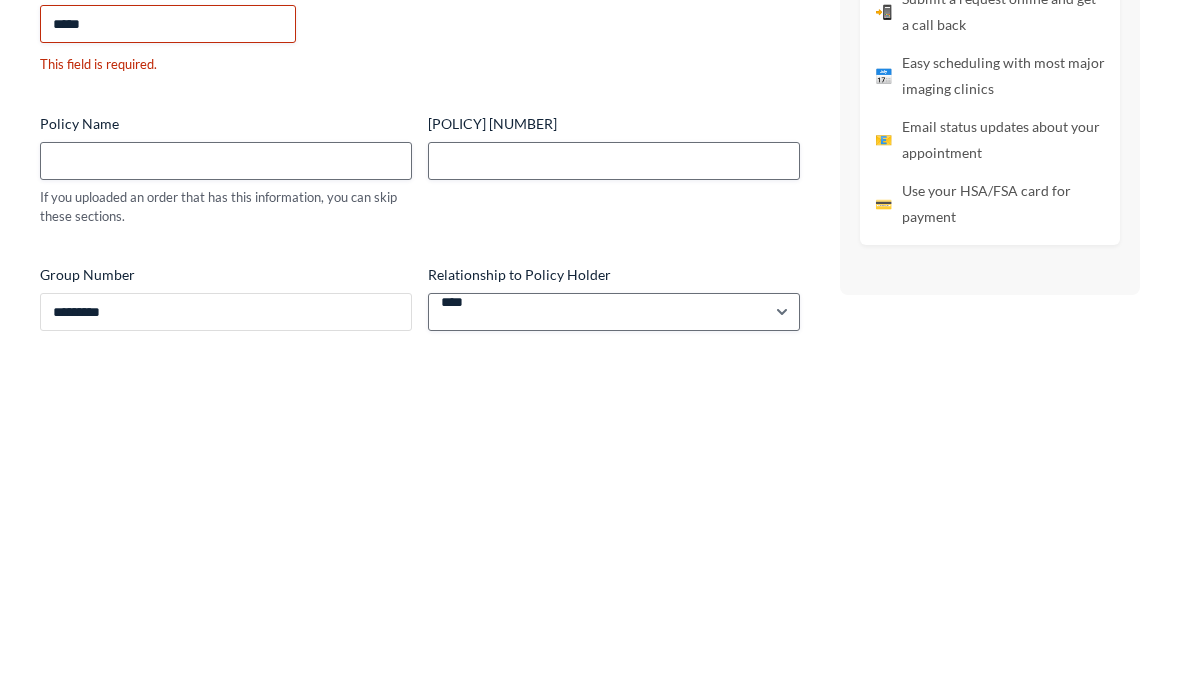 scroll, scrollTop: 81, scrollLeft: 0, axis: vertical 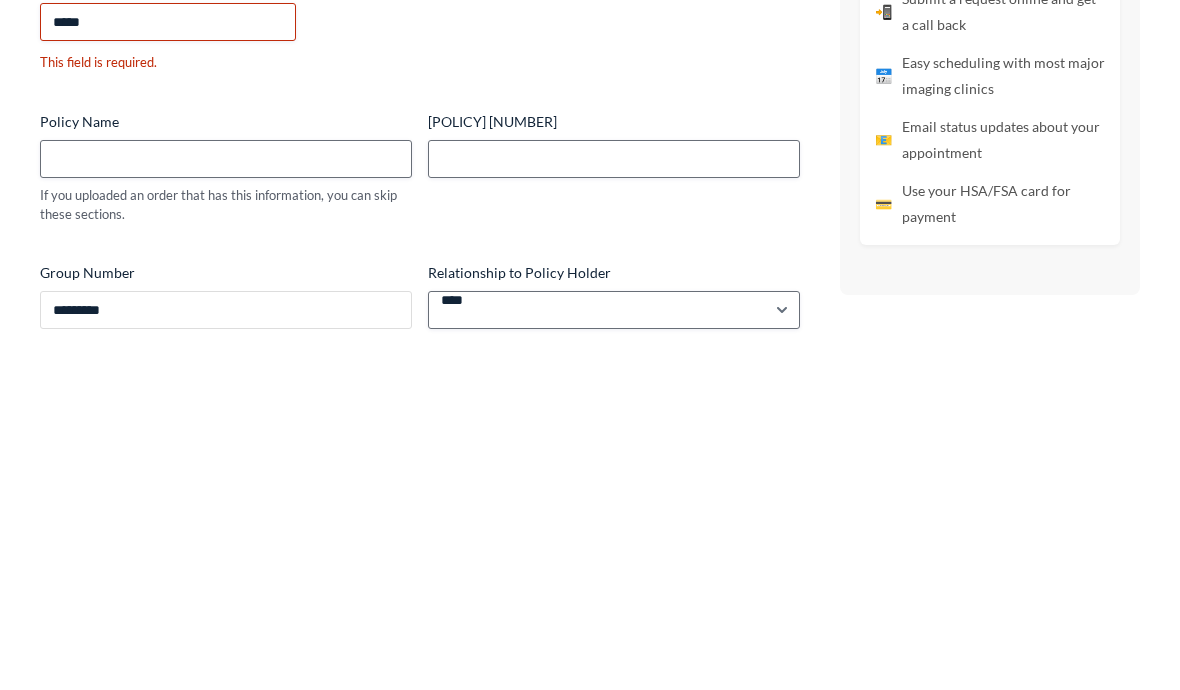type on "*********" 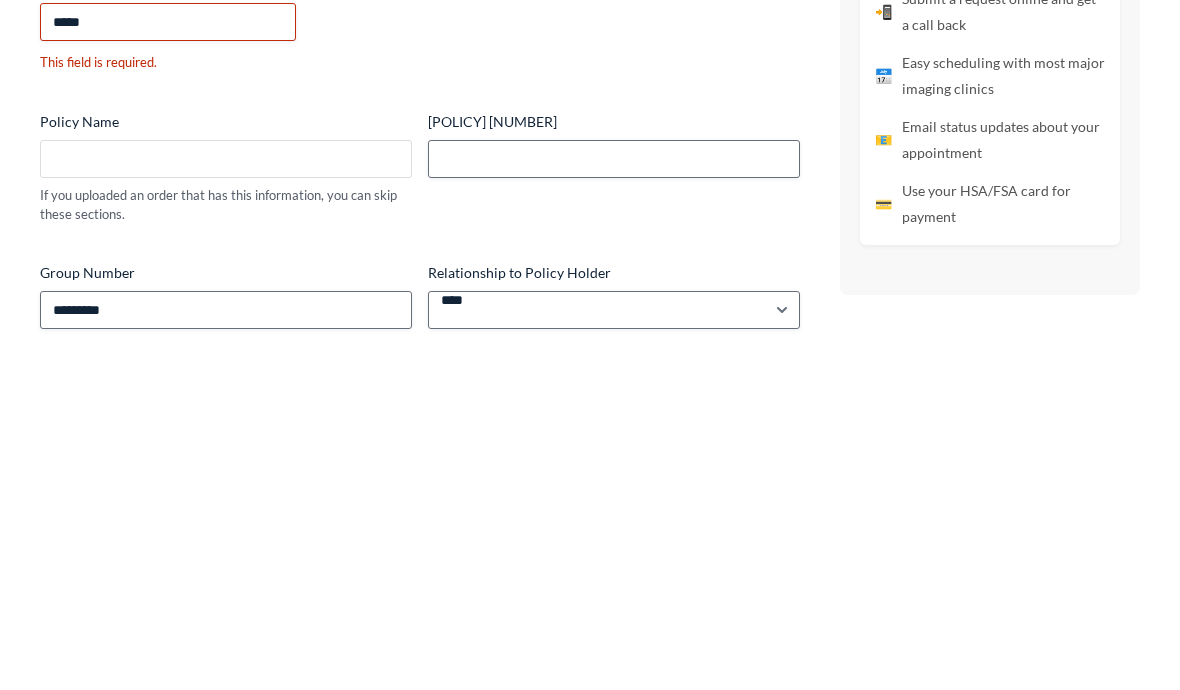 click on "Policy Name" at bounding box center (226, 498) 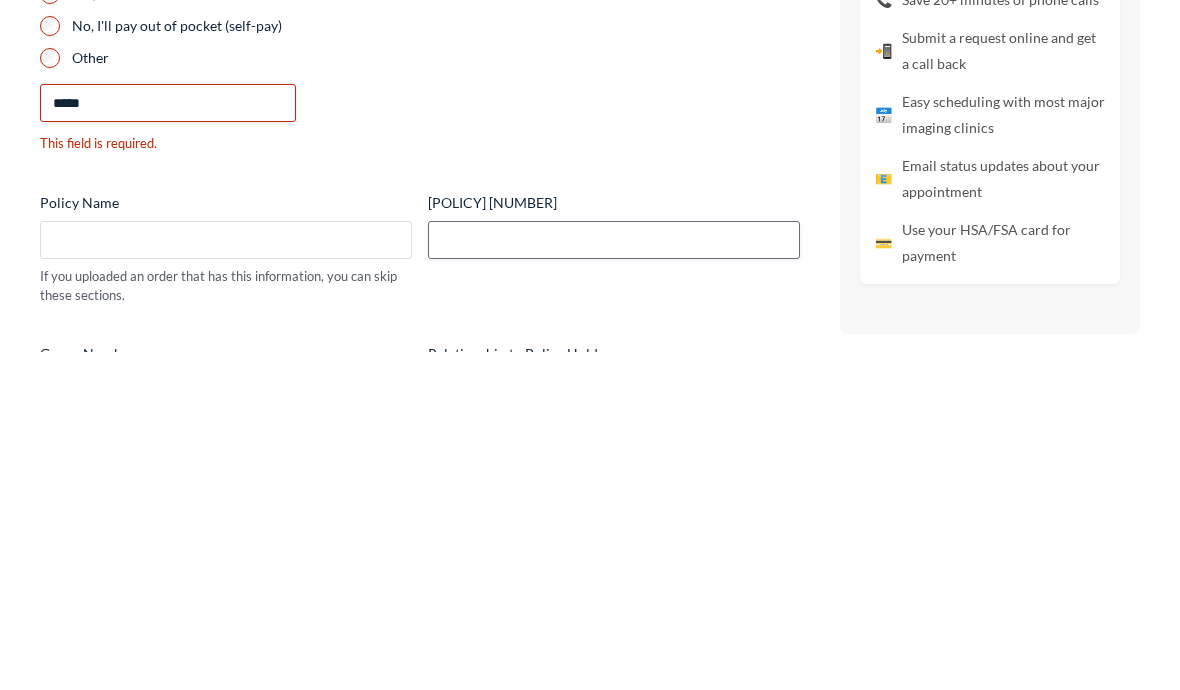 scroll, scrollTop: 0, scrollLeft: 0, axis: both 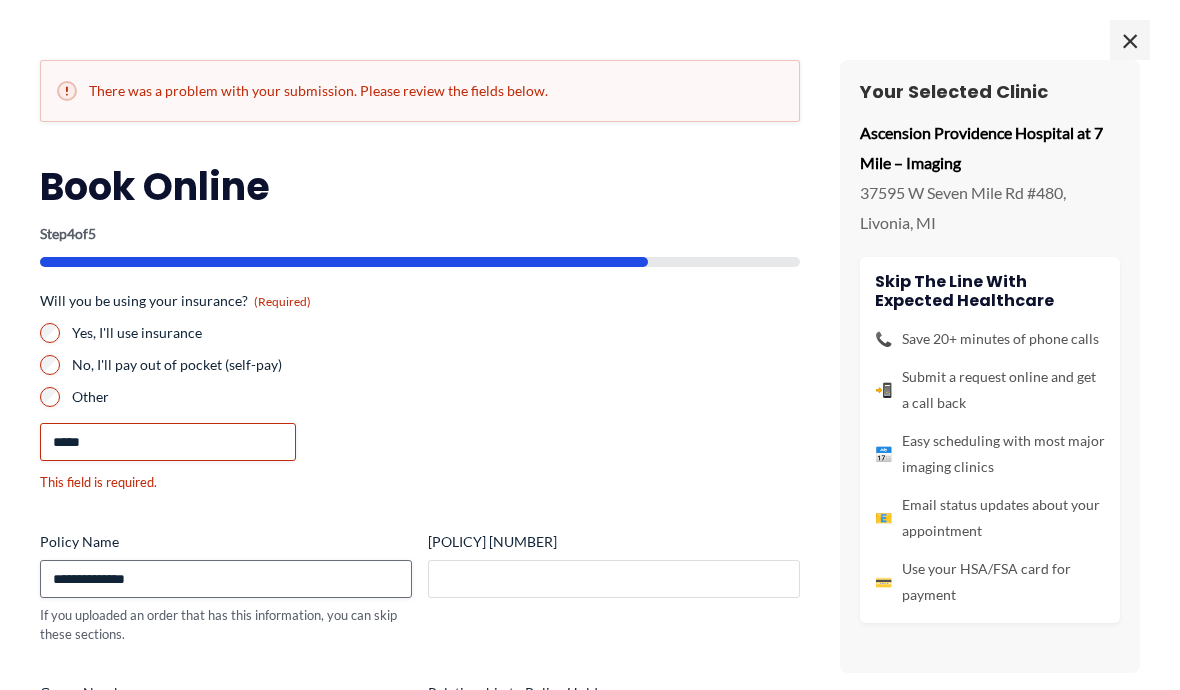 click on "[POLICY] [NUMBER]" at bounding box center [614, 579] 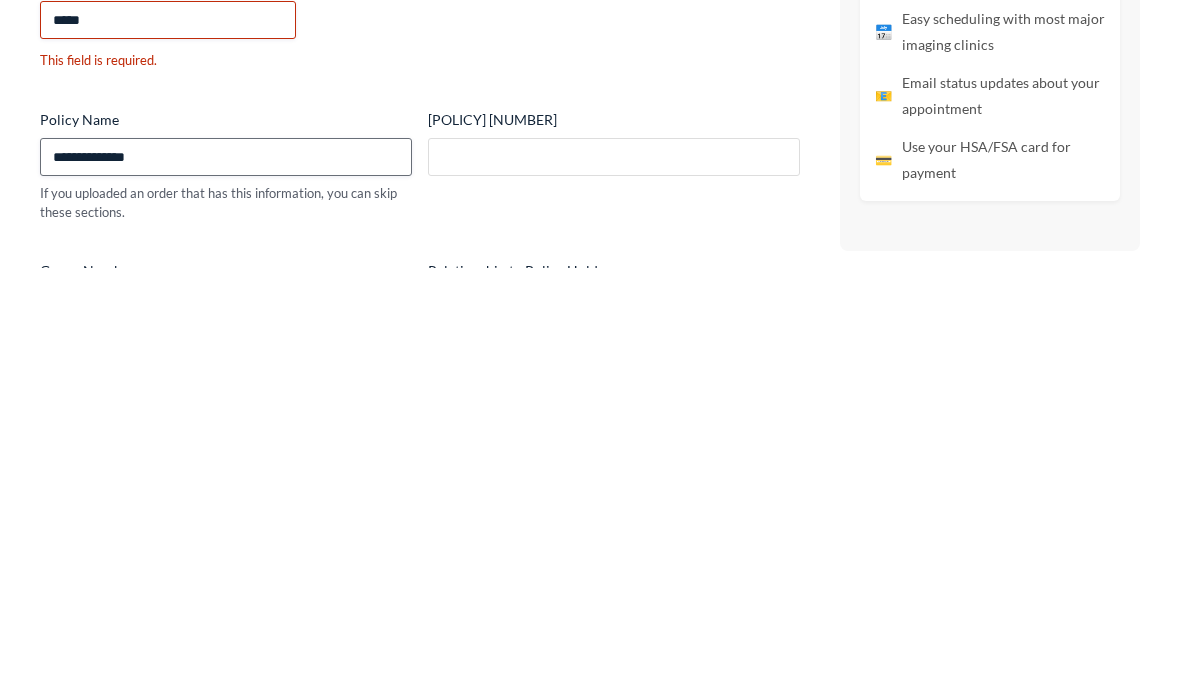 scroll, scrollTop: 892, scrollLeft: 0, axis: vertical 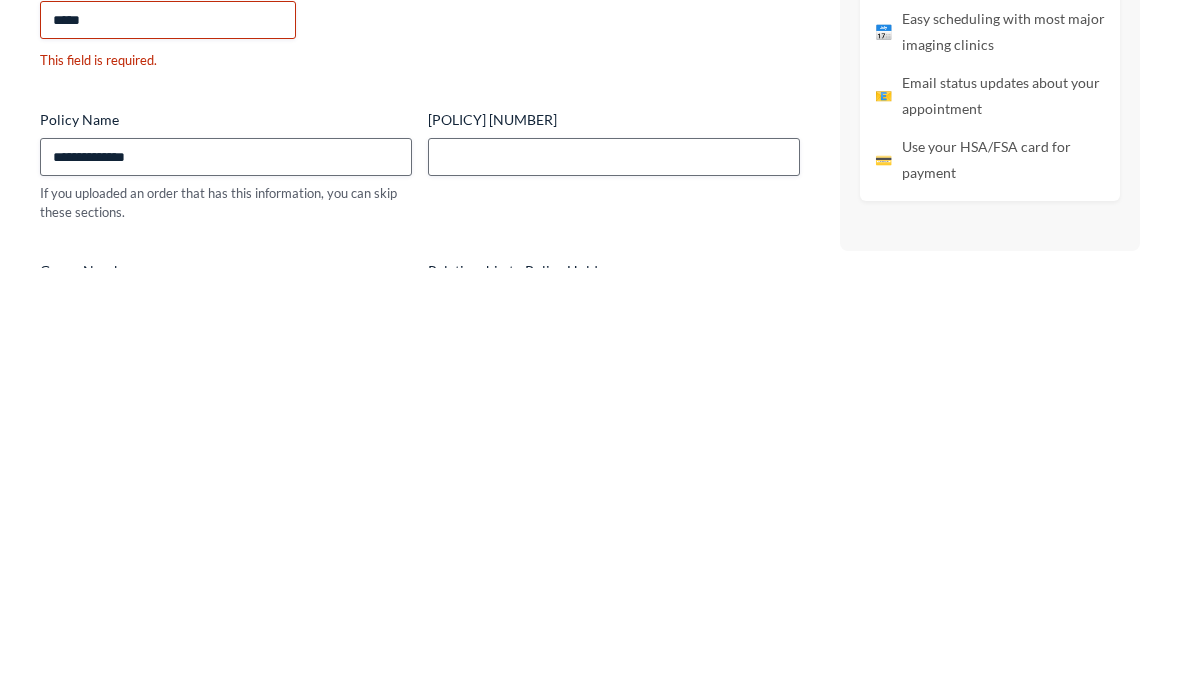 click on "*********" at bounding box center [226, 730] 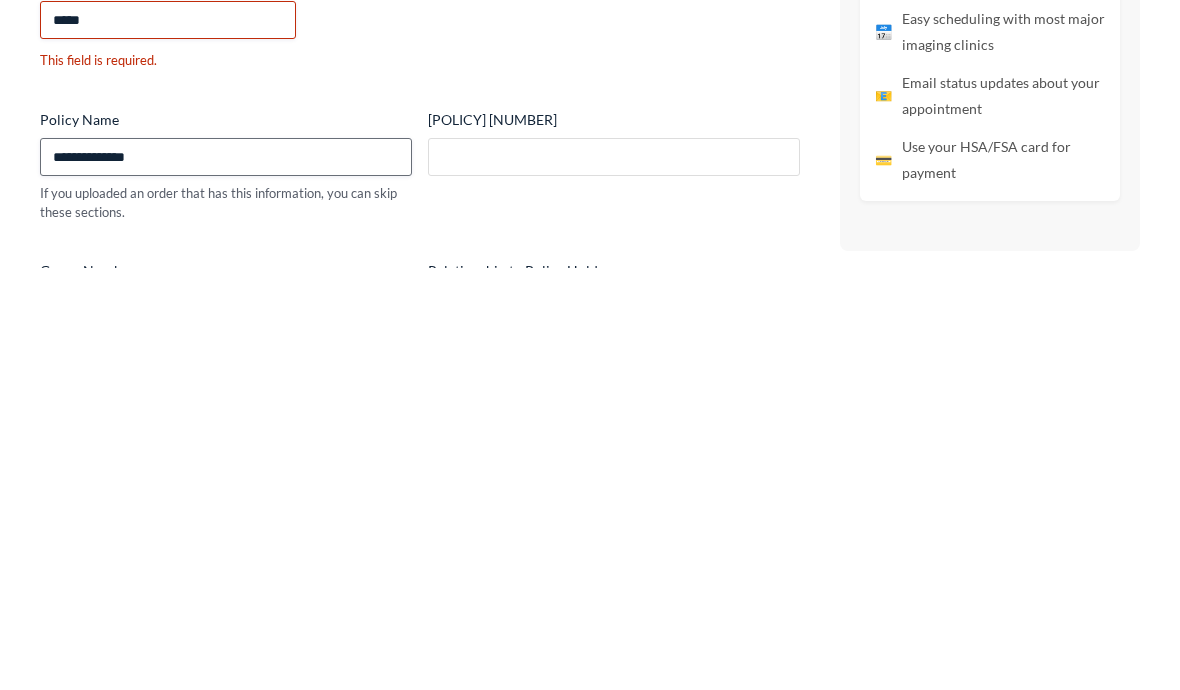 click on "[POLICY] [NUMBER]" at bounding box center (614, 579) 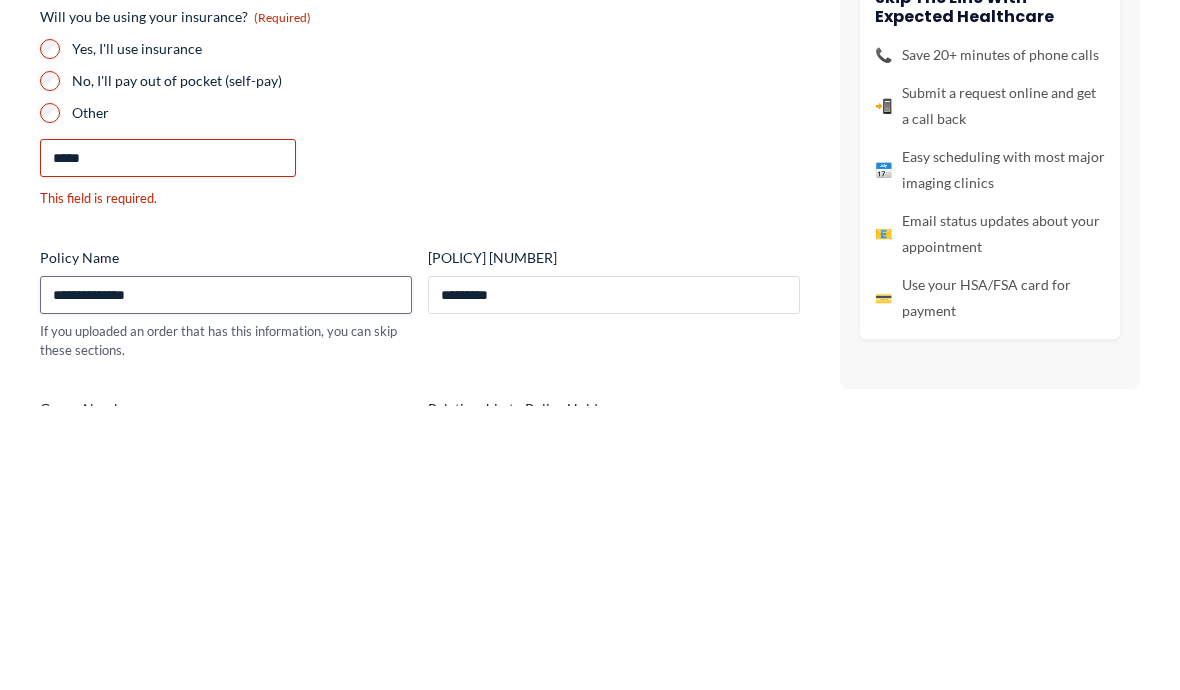 scroll, scrollTop: 0, scrollLeft: 0, axis: both 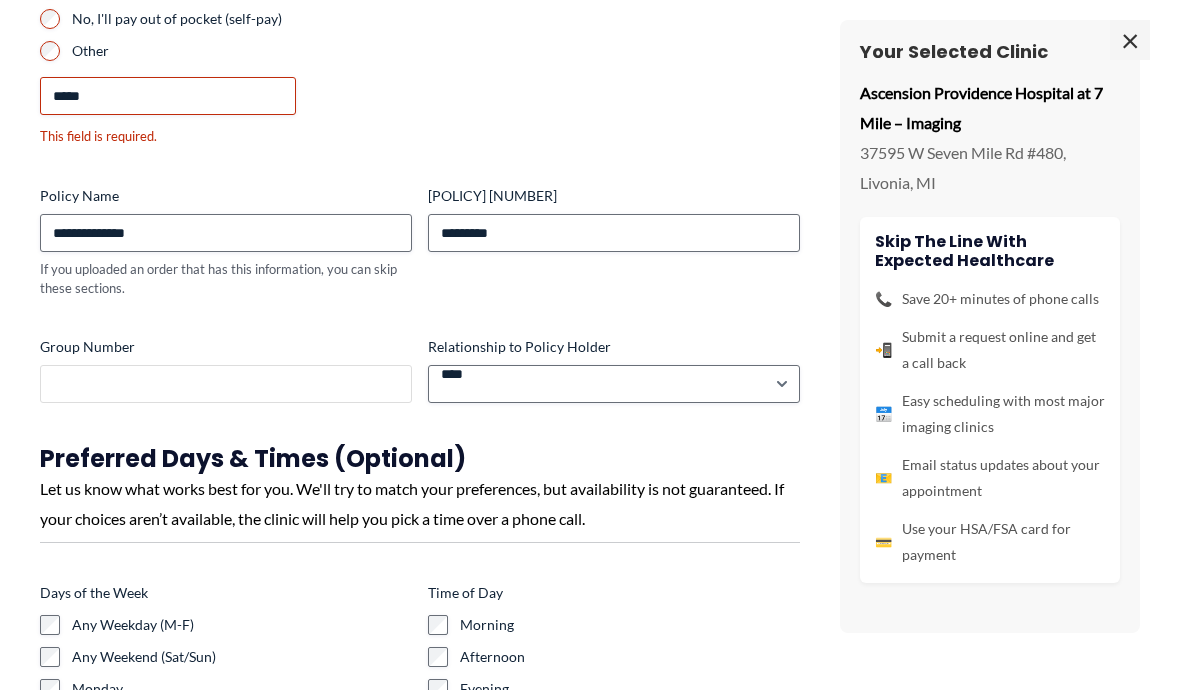 click on "Group Number" at bounding box center [226, 384] 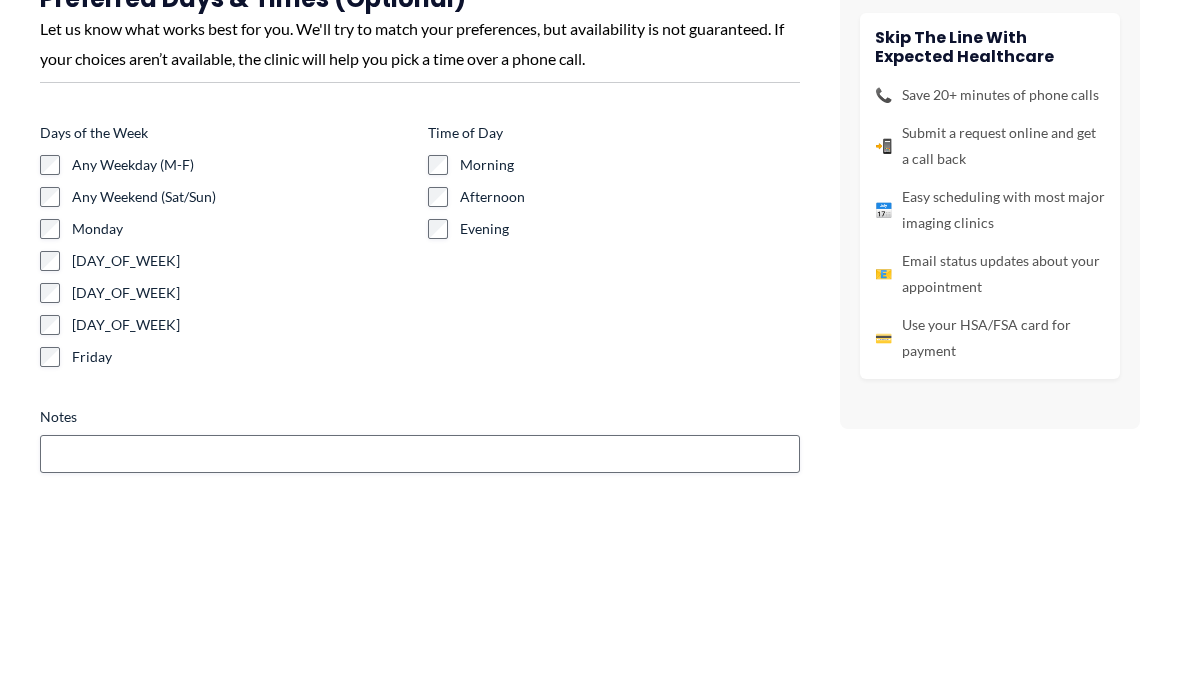 scroll, scrollTop: 600, scrollLeft: 0, axis: vertical 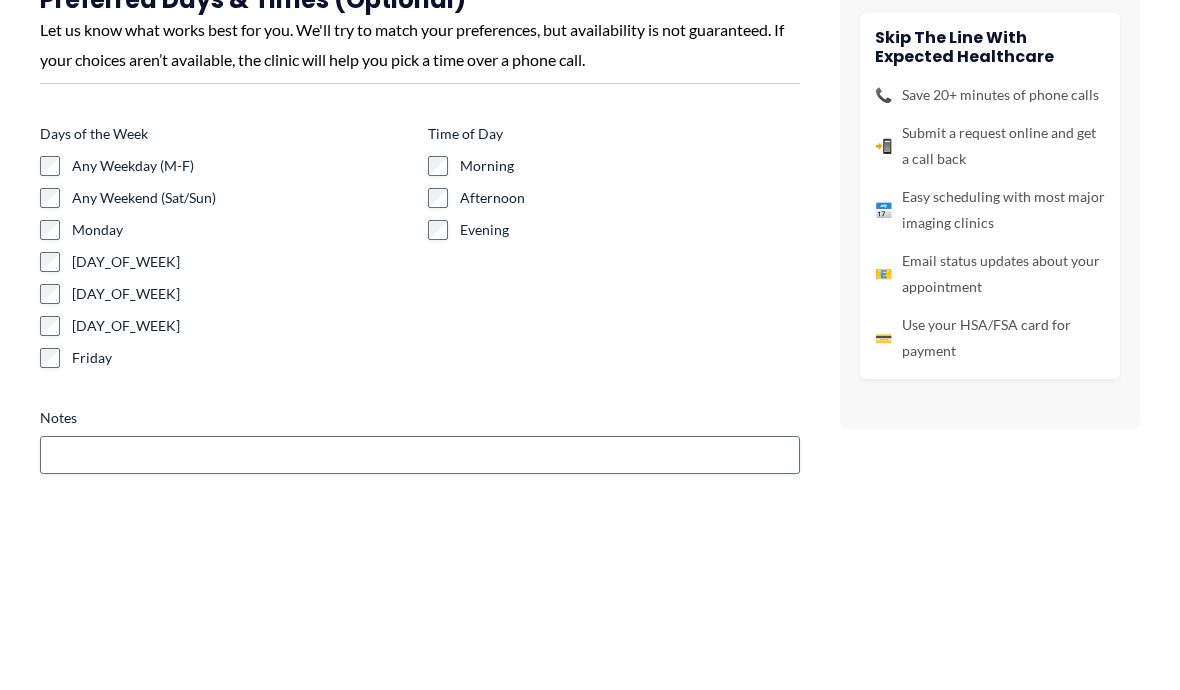 type on "********" 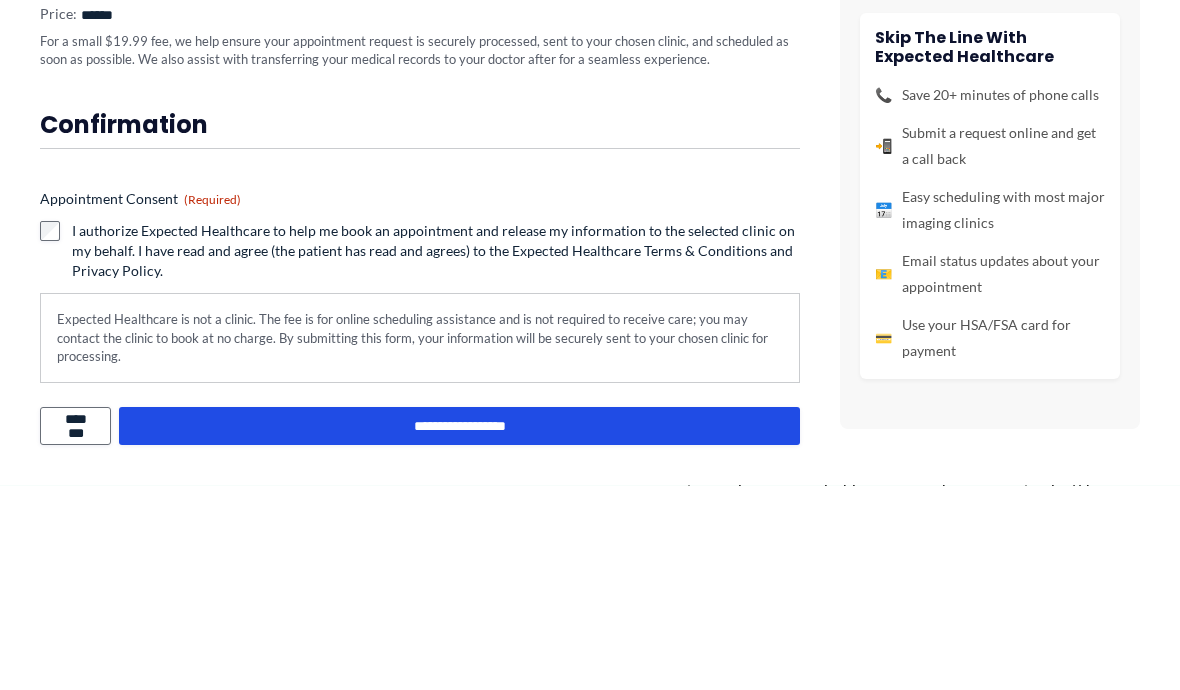 scroll, scrollTop: 1404, scrollLeft: 0, axis: vertical 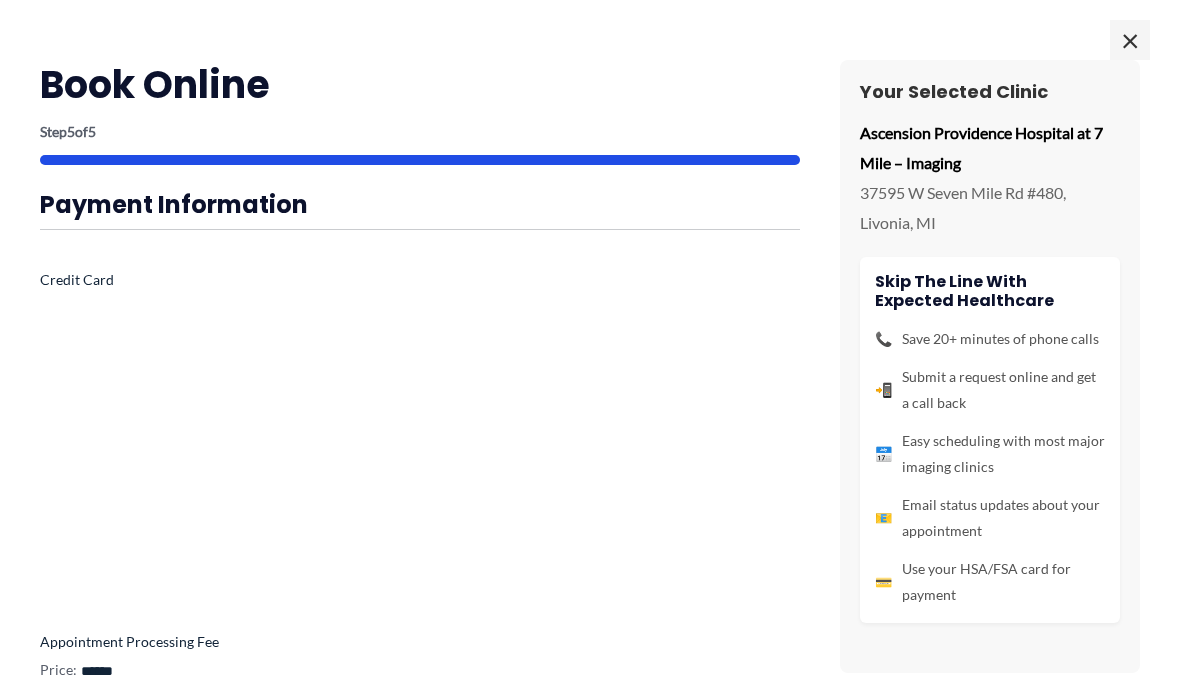 click on "×" at bounding box center [1130, 40] 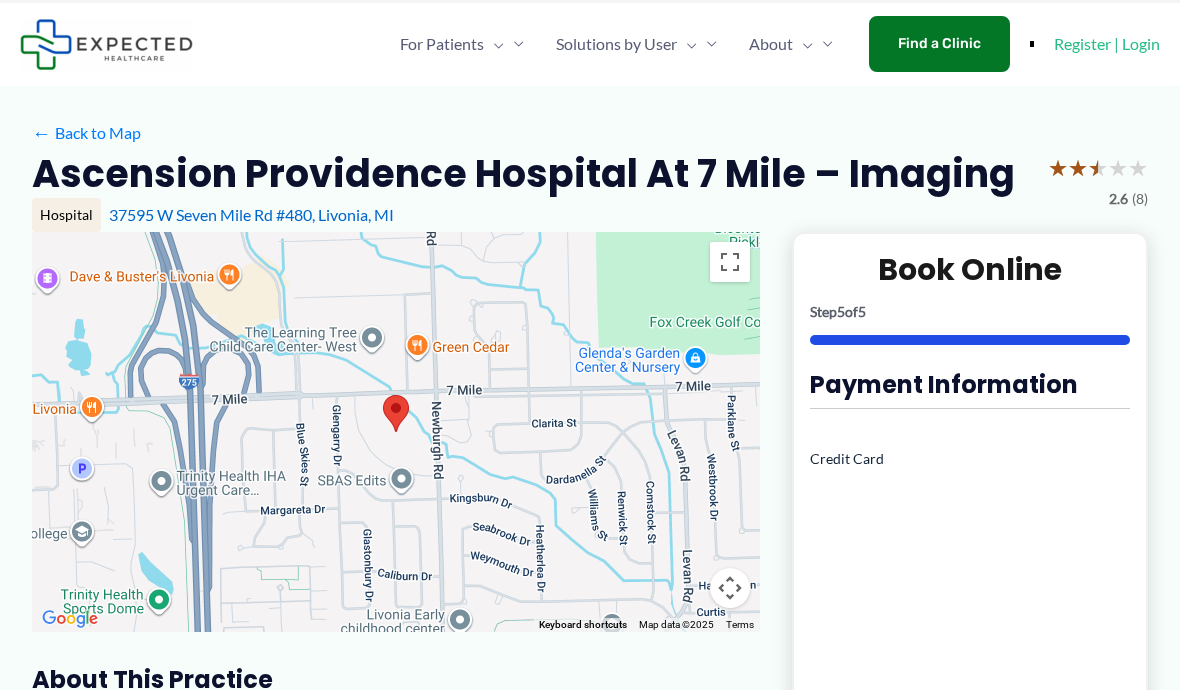 scroll, scrollTop: 0, scrollLeft: 0, axis: both 